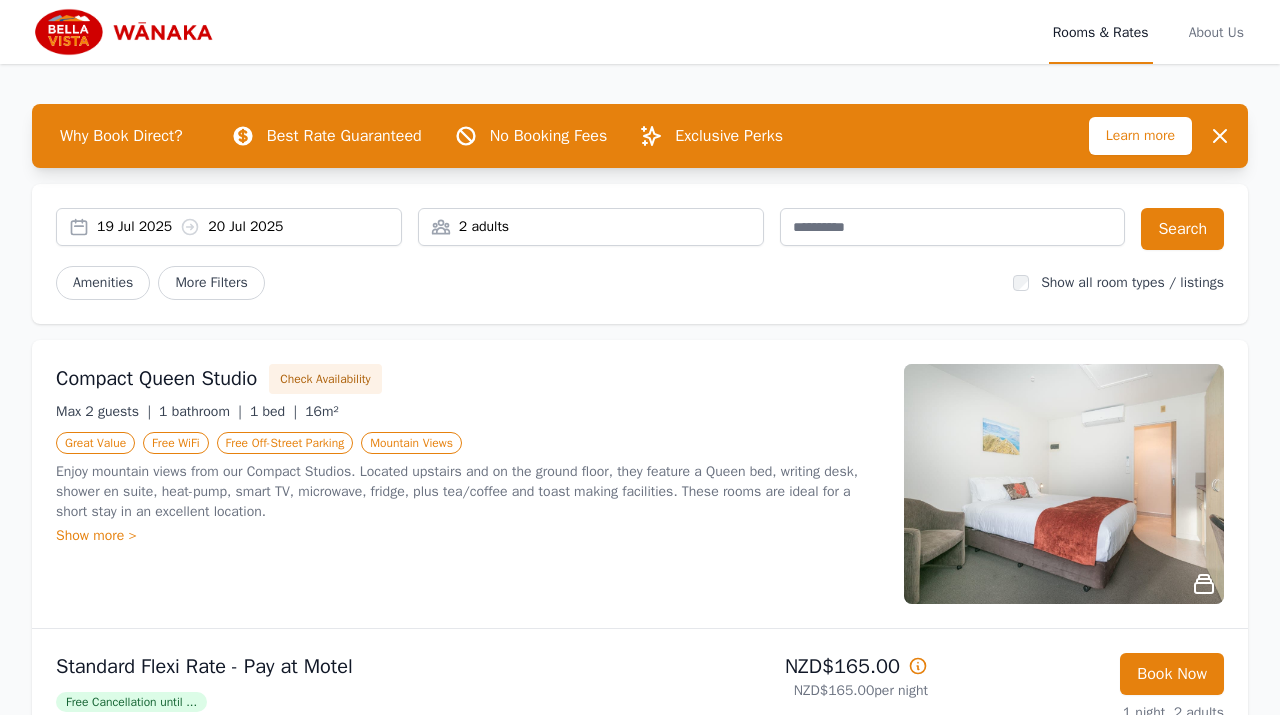 scroll, scrollTop: 0, scrollLeft: 0, axis: both 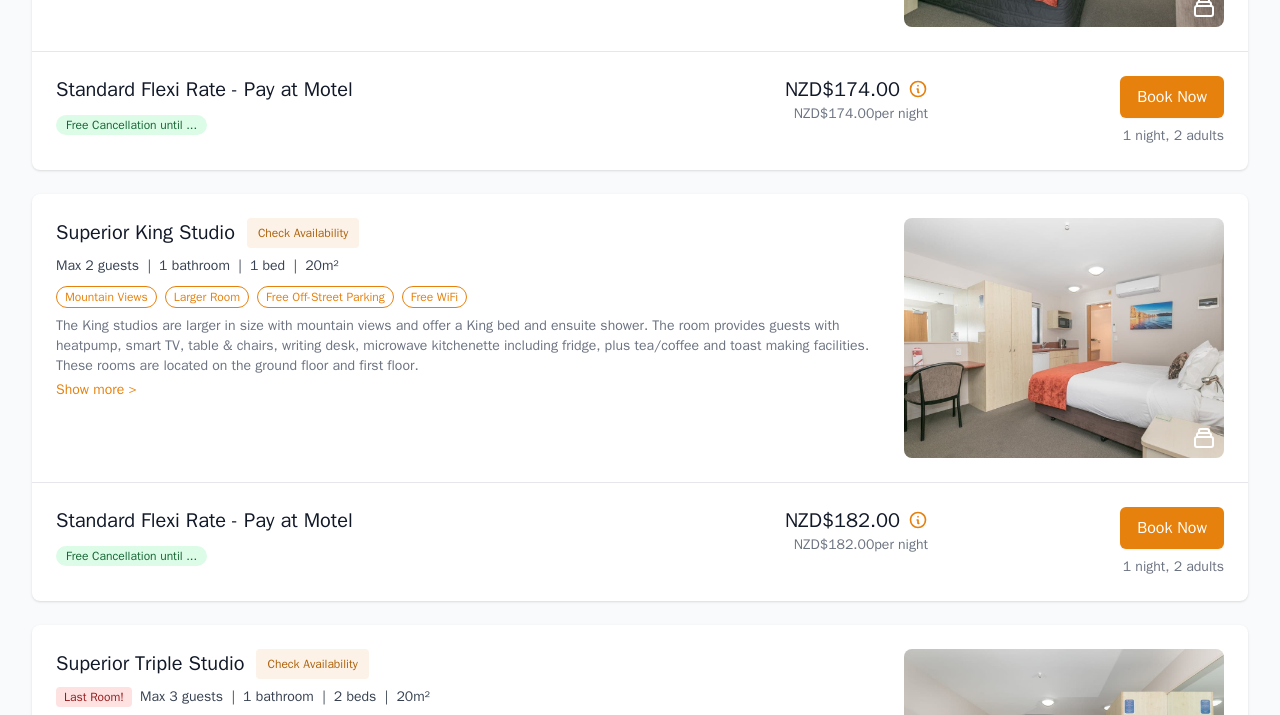click on "Show more >" at bounding box center [468, 390] 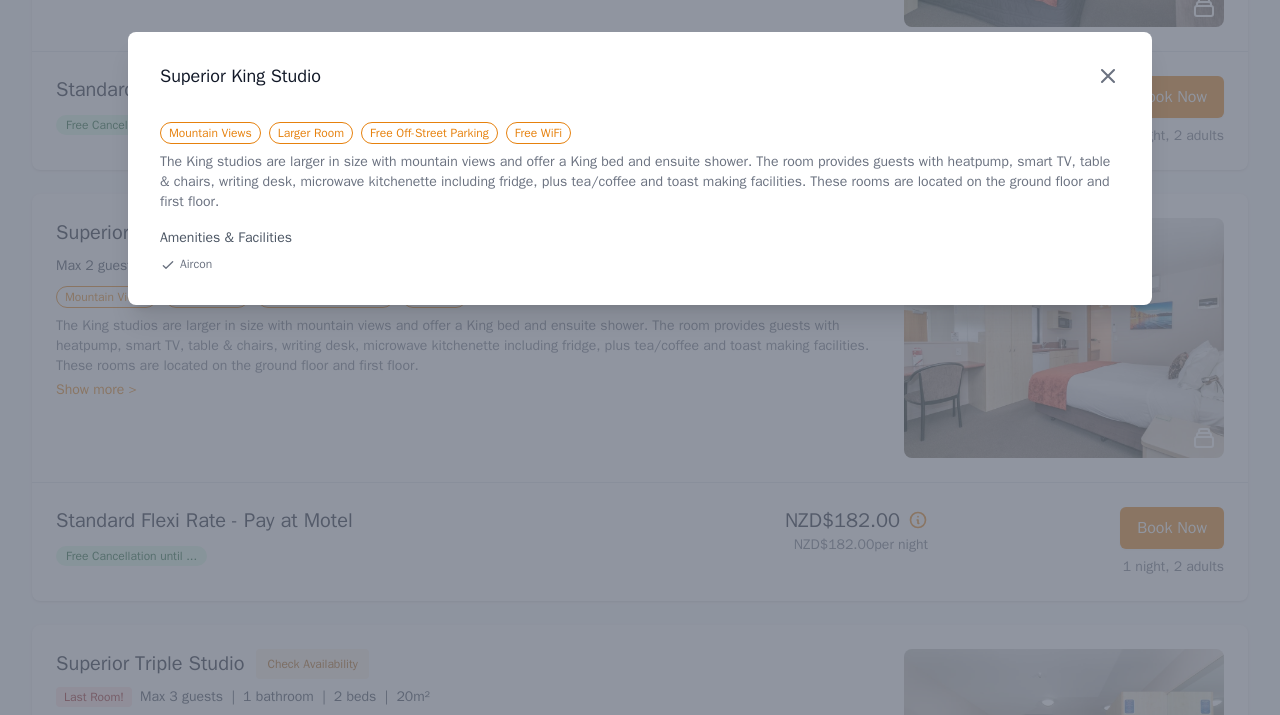 click 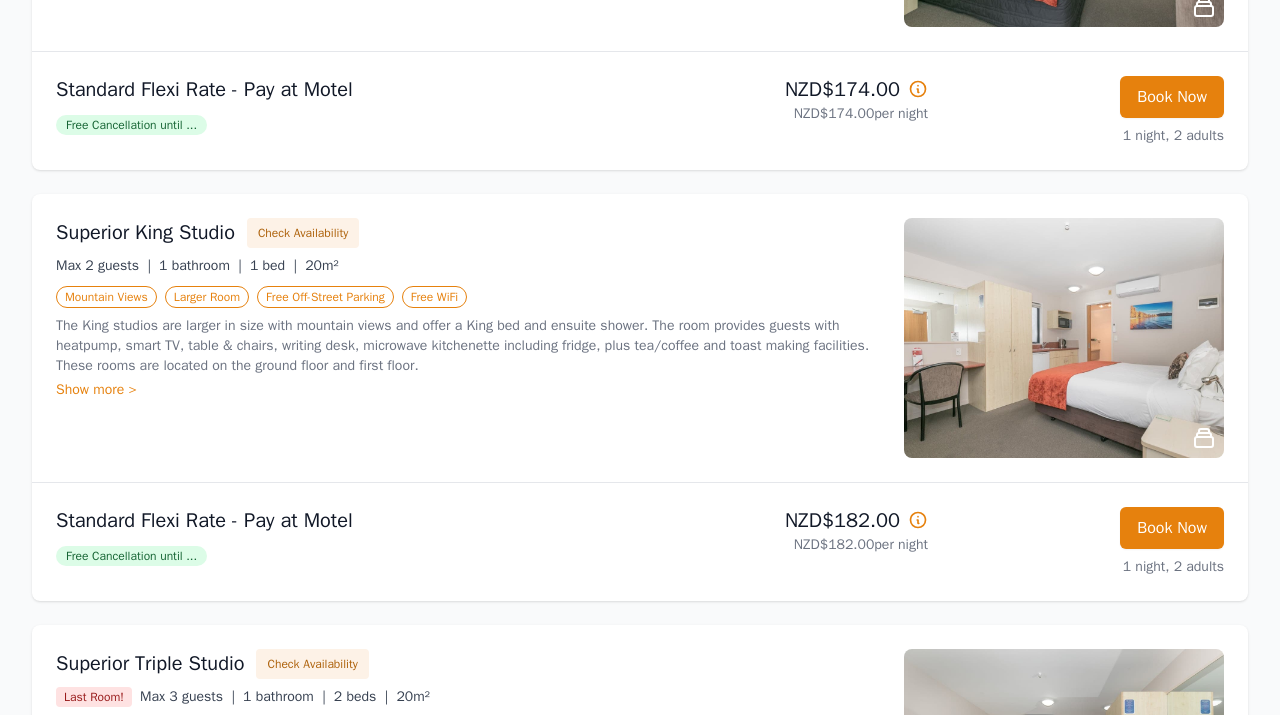 click at bounding box center (1064, 338) 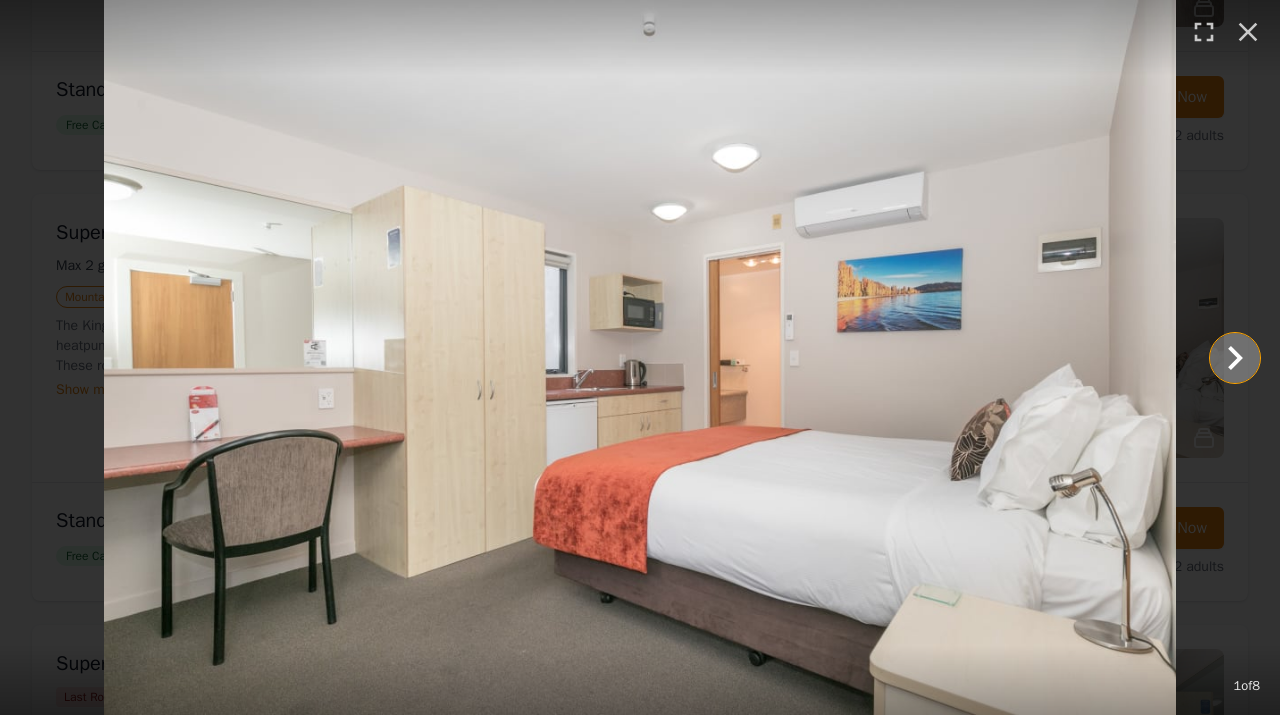 click 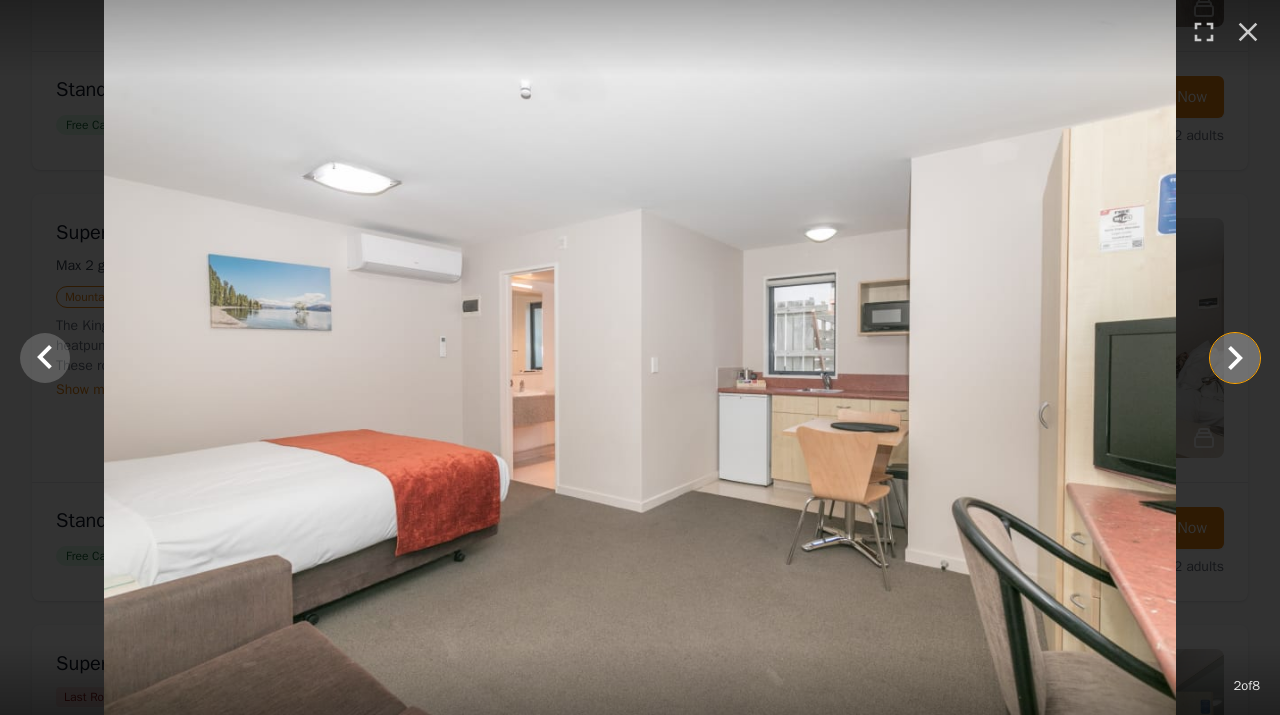 click 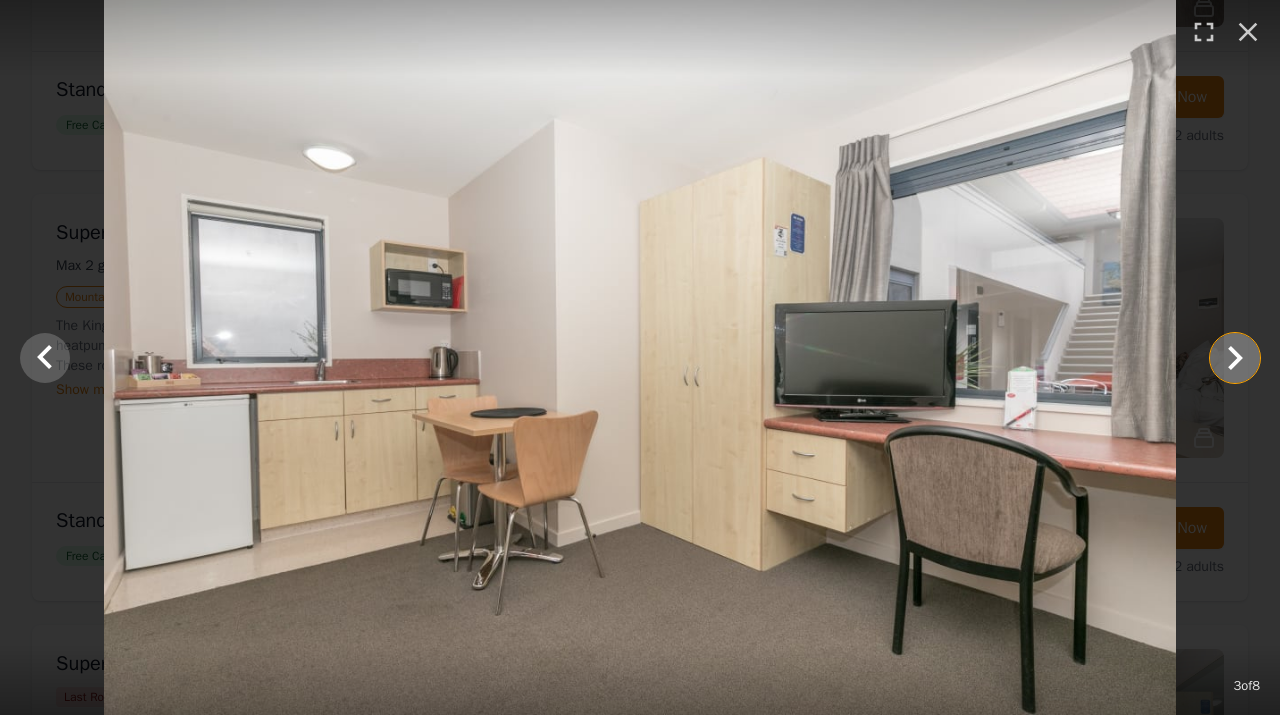 click 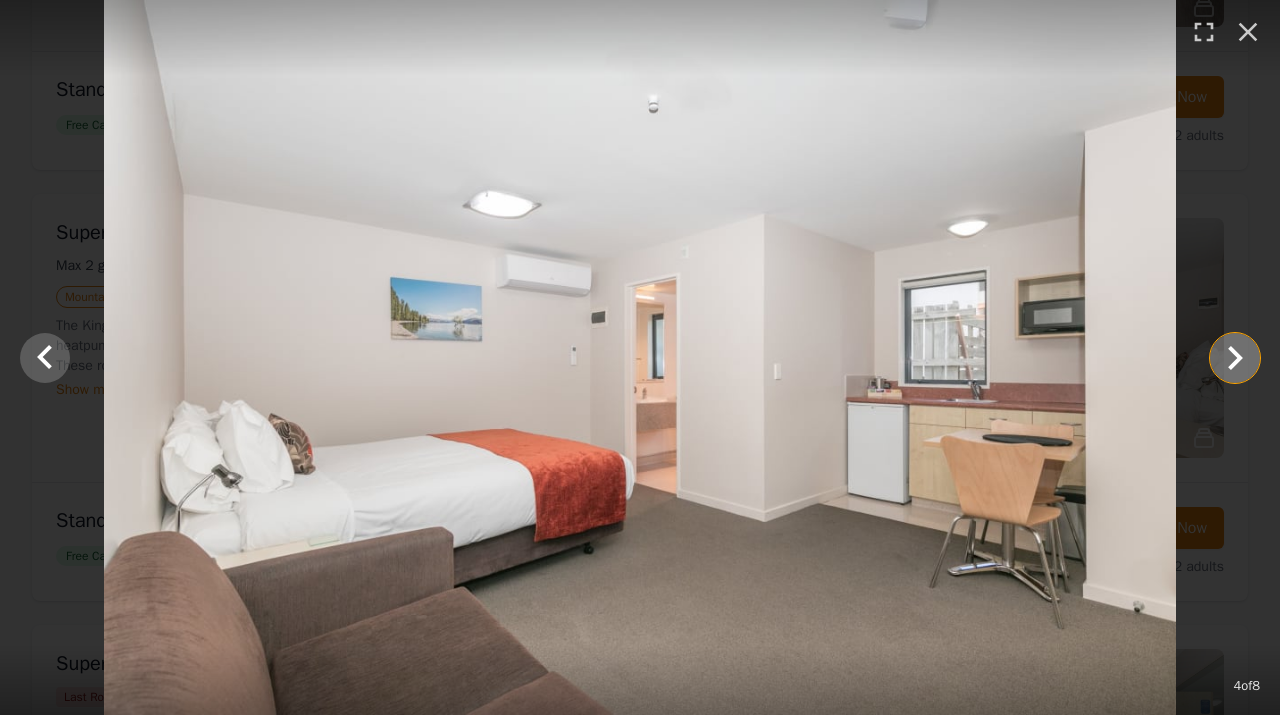 click 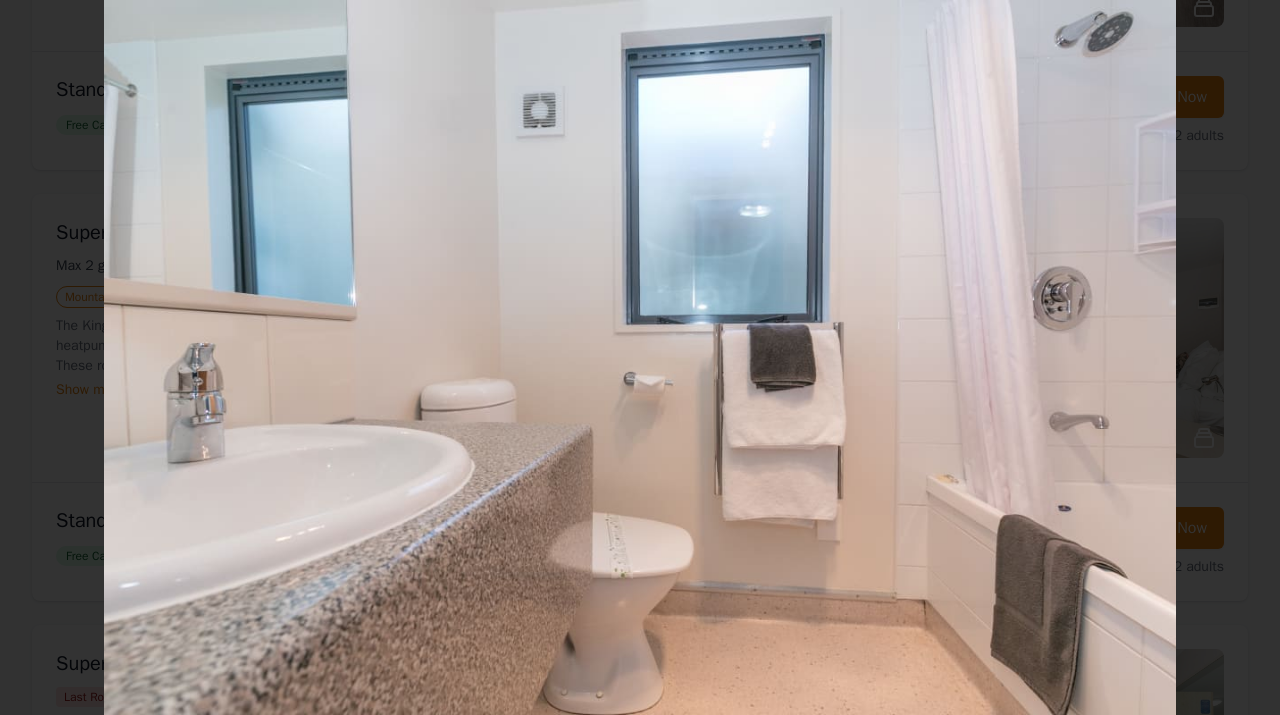 click 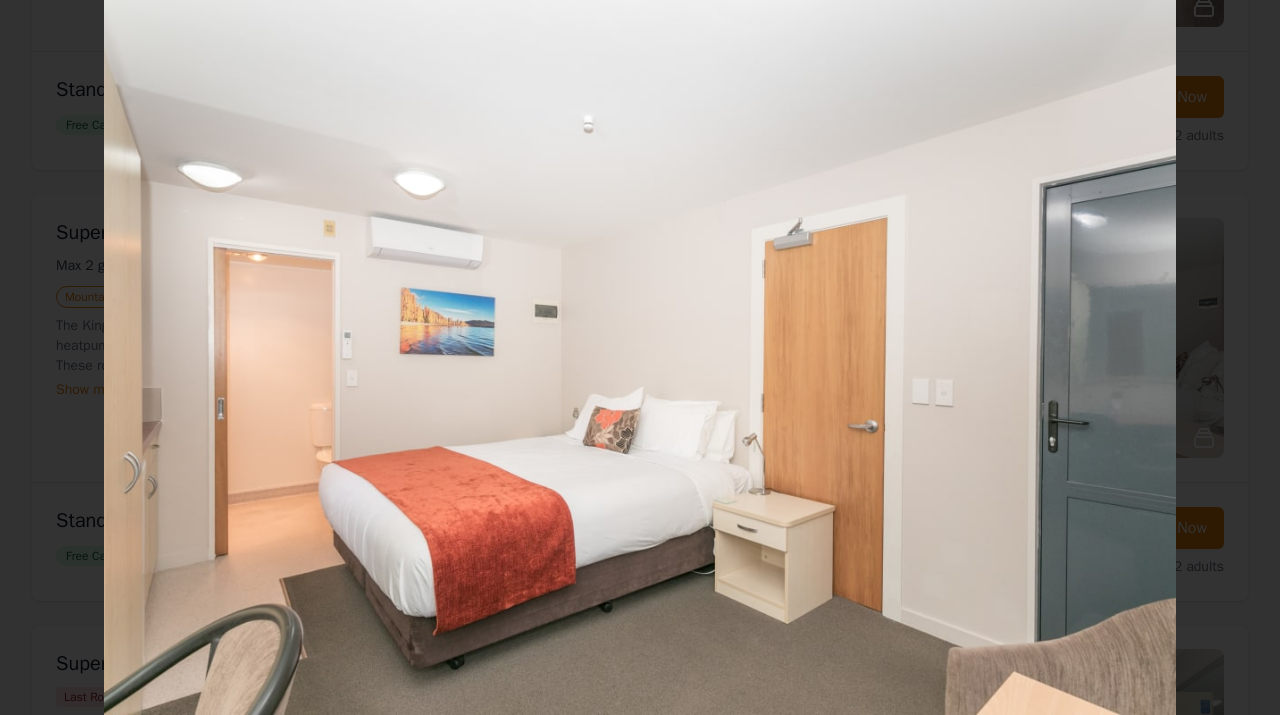 click 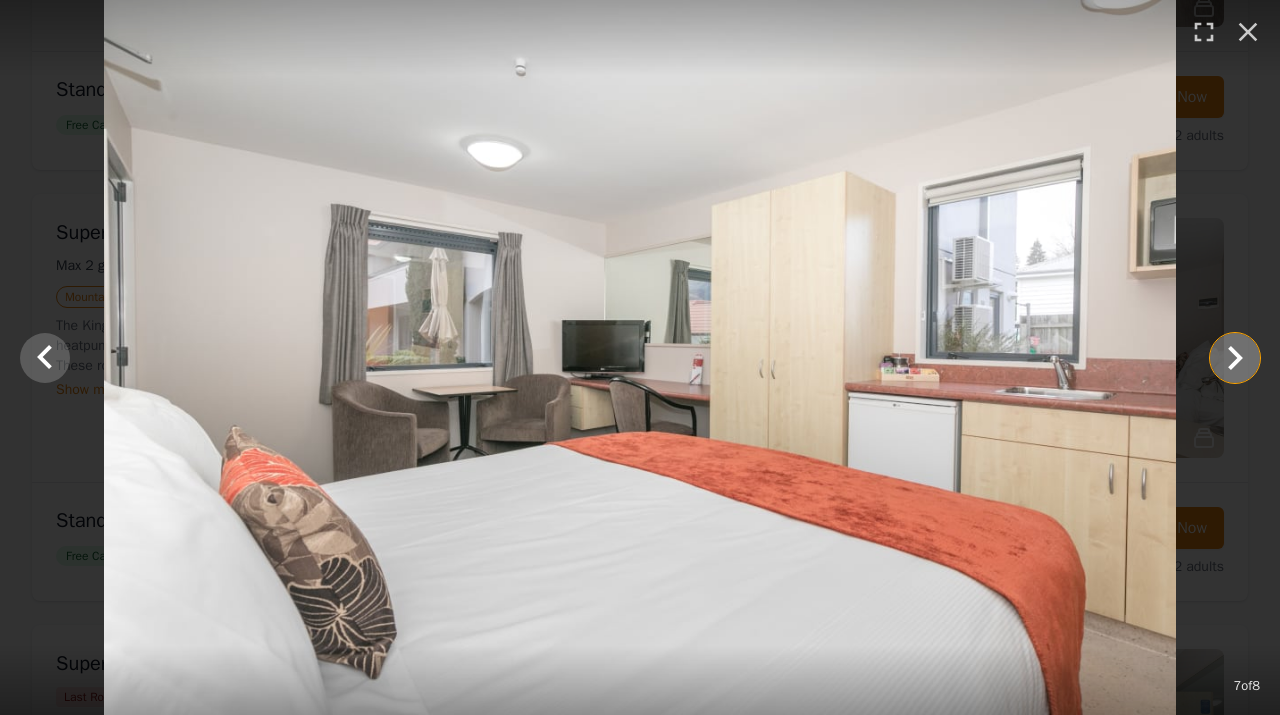 click 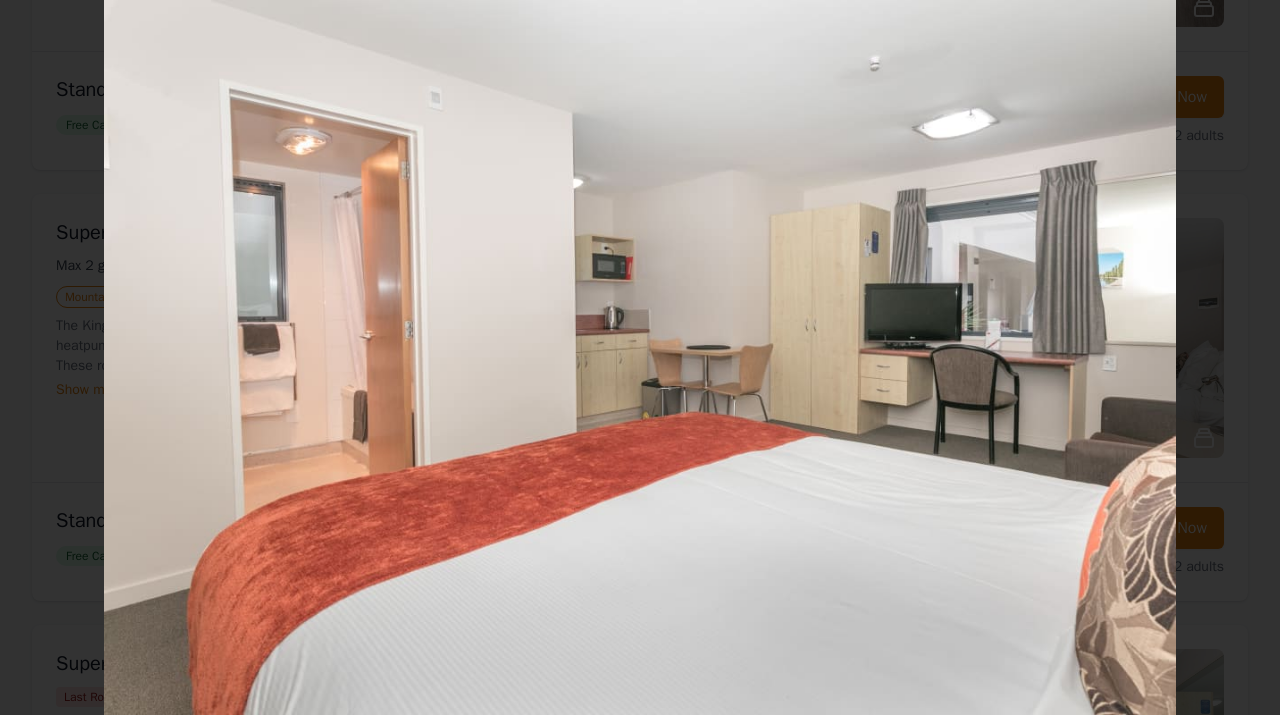 click at bounding box center (640, 357) 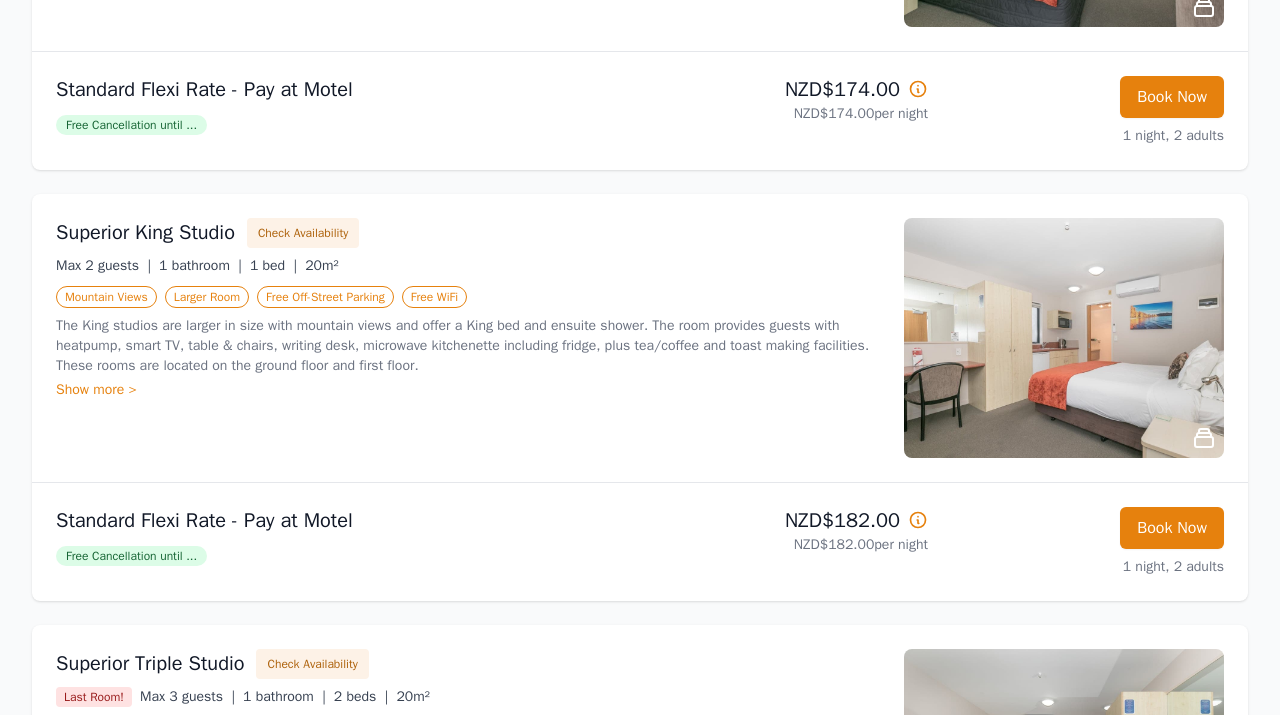 click at bounding box center [1064, 338] 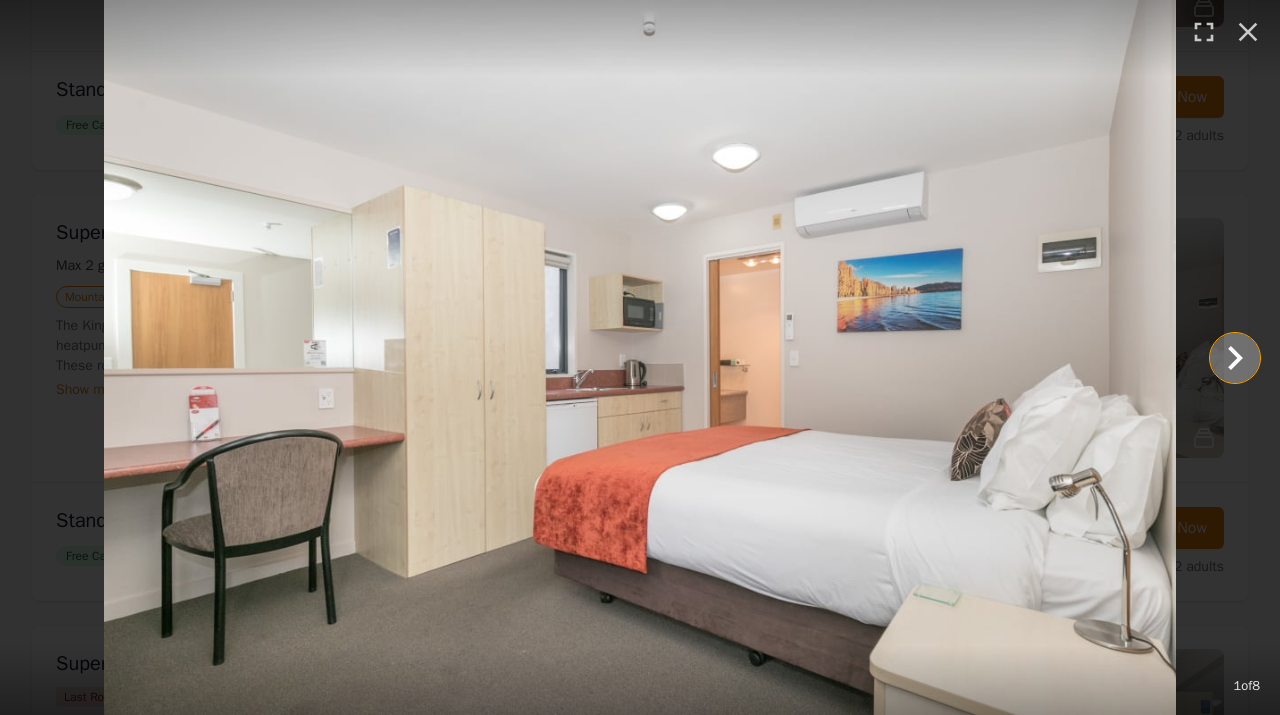 click 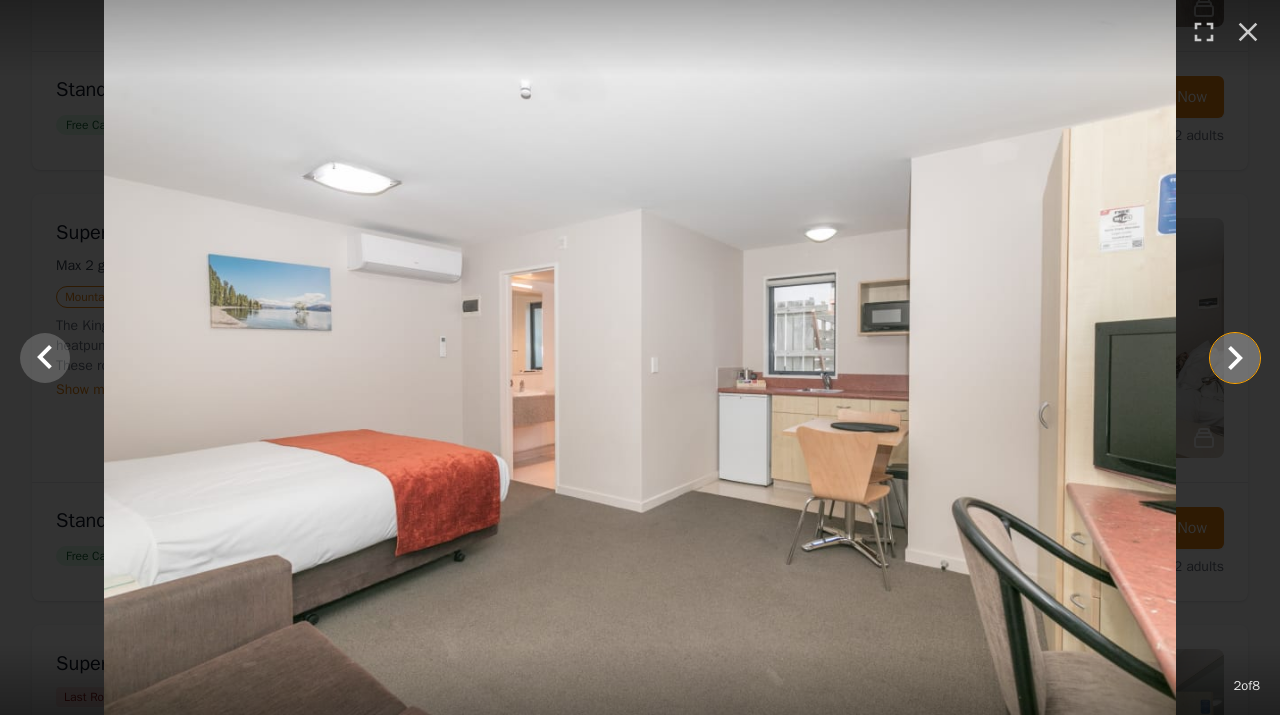 click 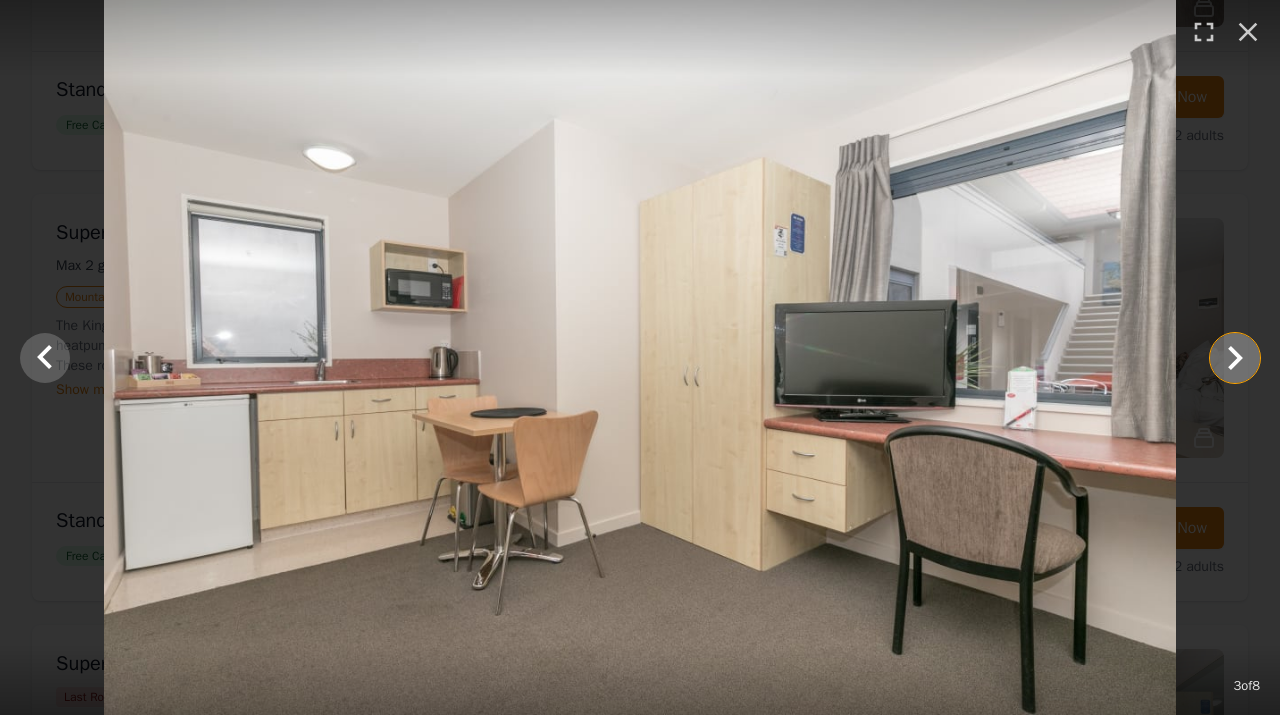 click 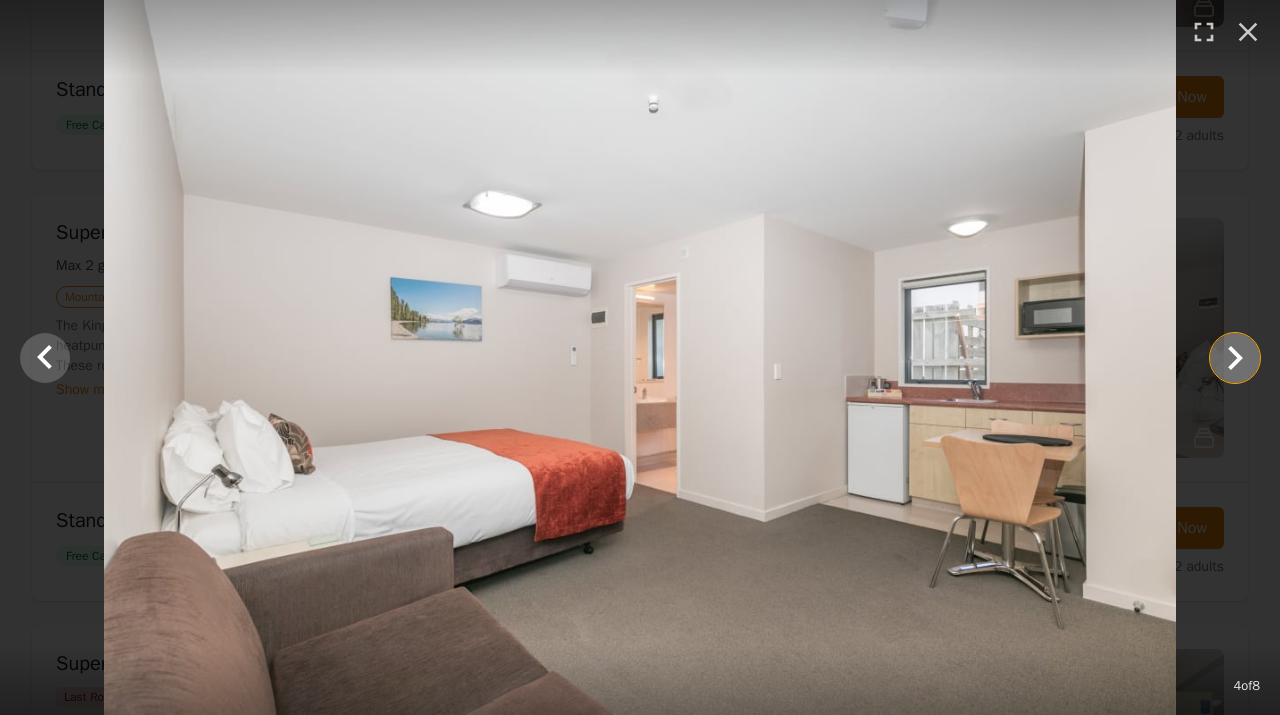 click 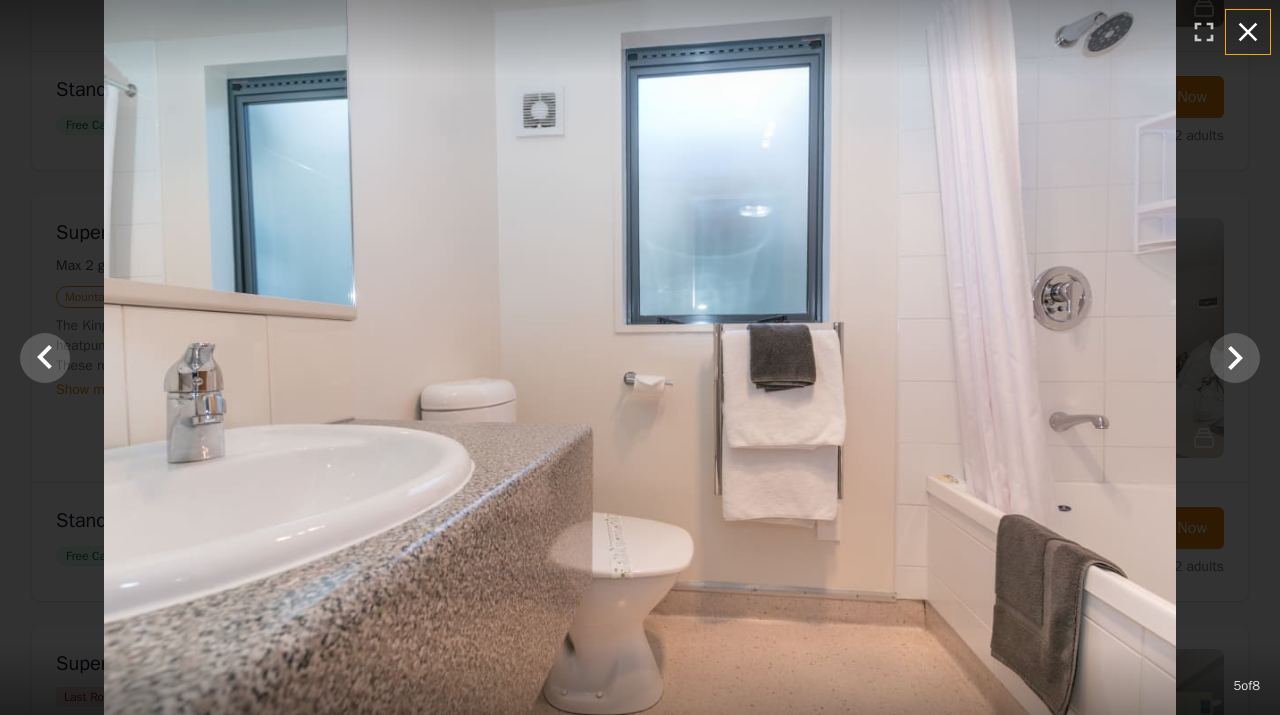 click 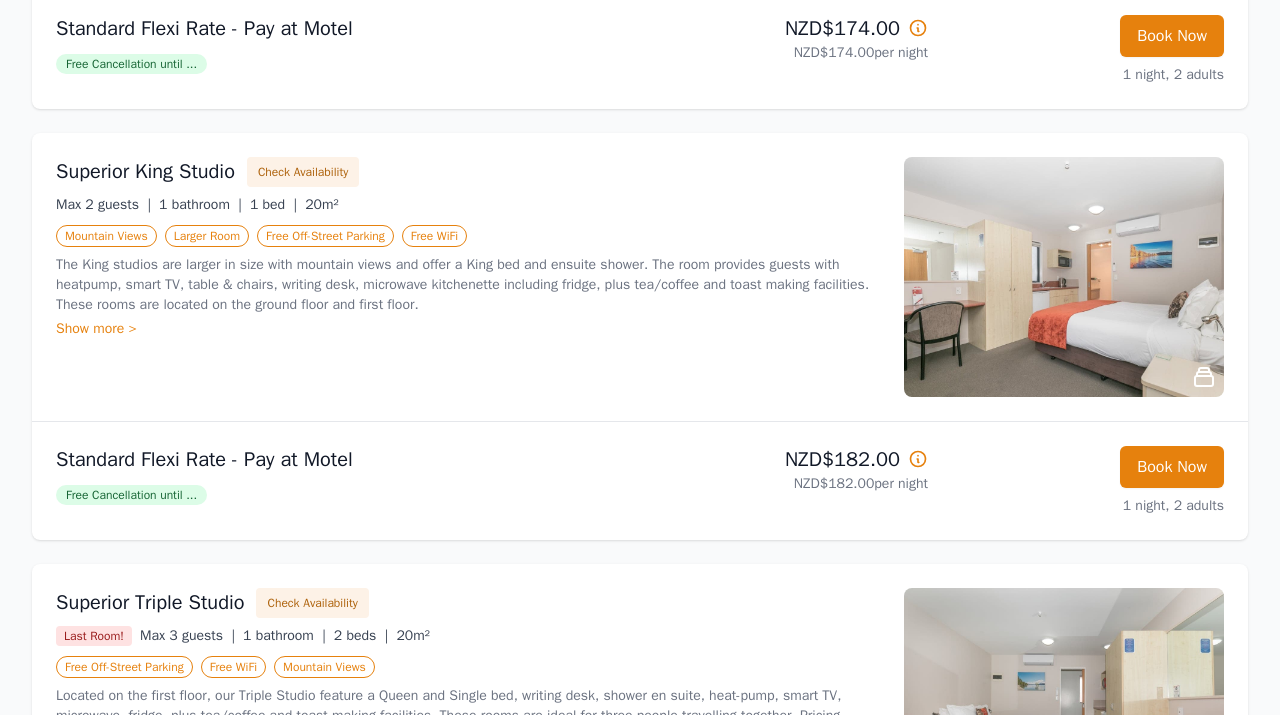 scroll, scrollTop: 1070, scrollLeft: 0, axis: vertical 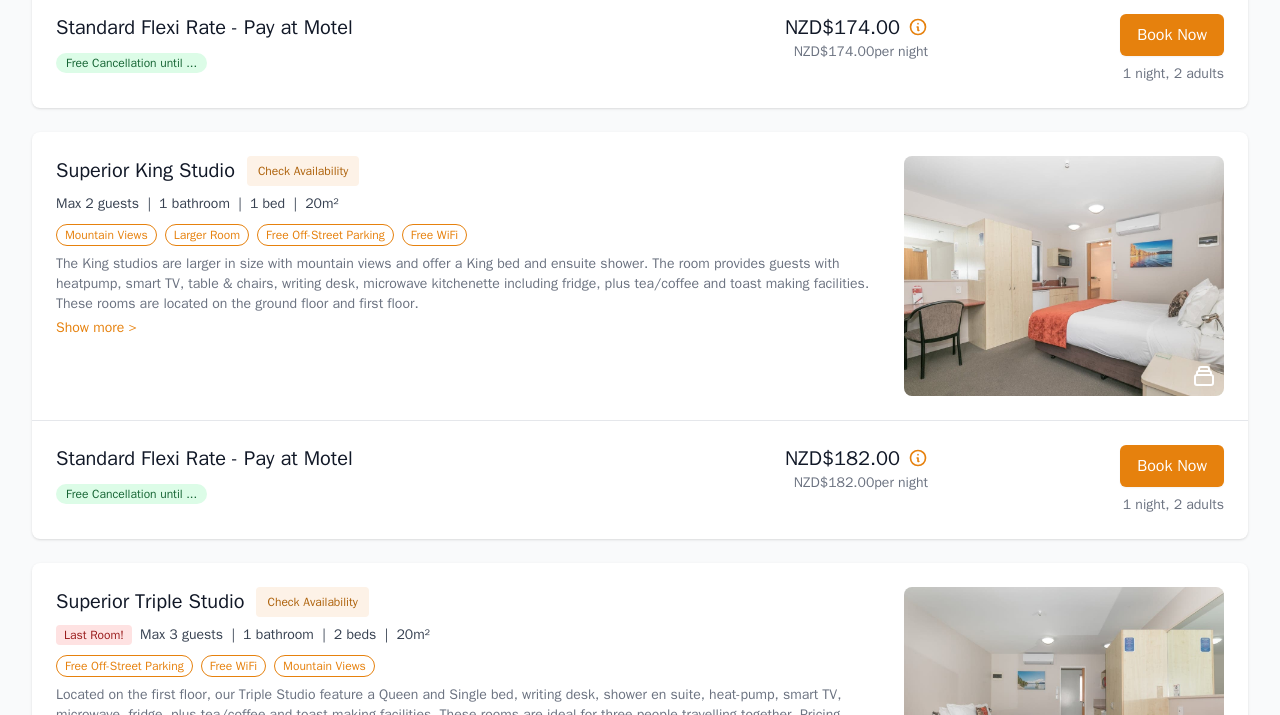 click on "Free Cancellation until ..." at bounding box center (131, 494) 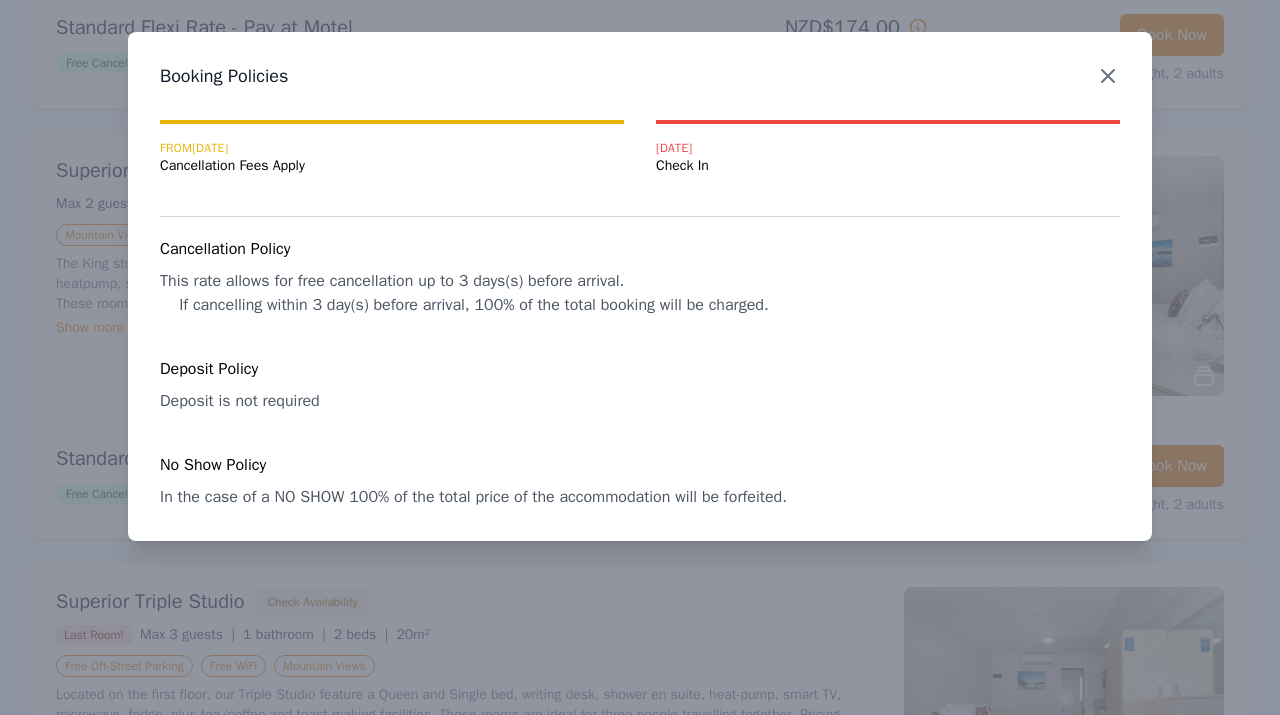 click 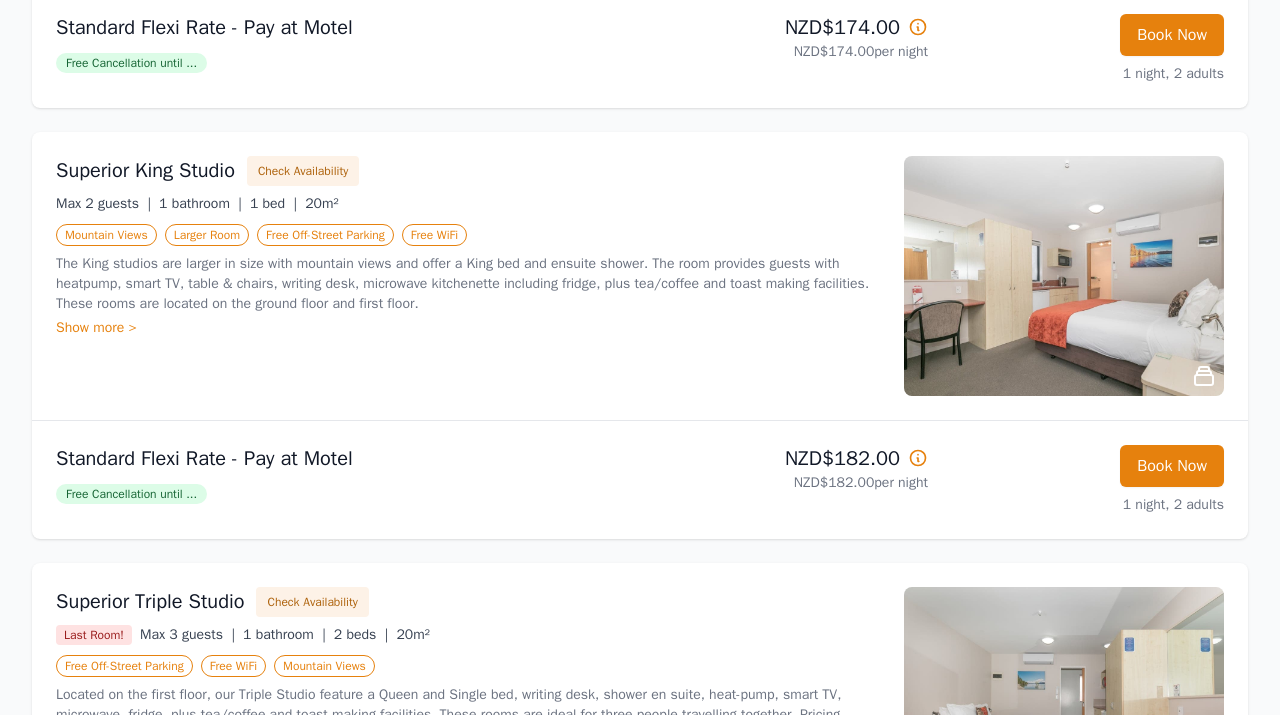 scroll, scrollTop: 989, scrollLeft: 0, axis: vertical 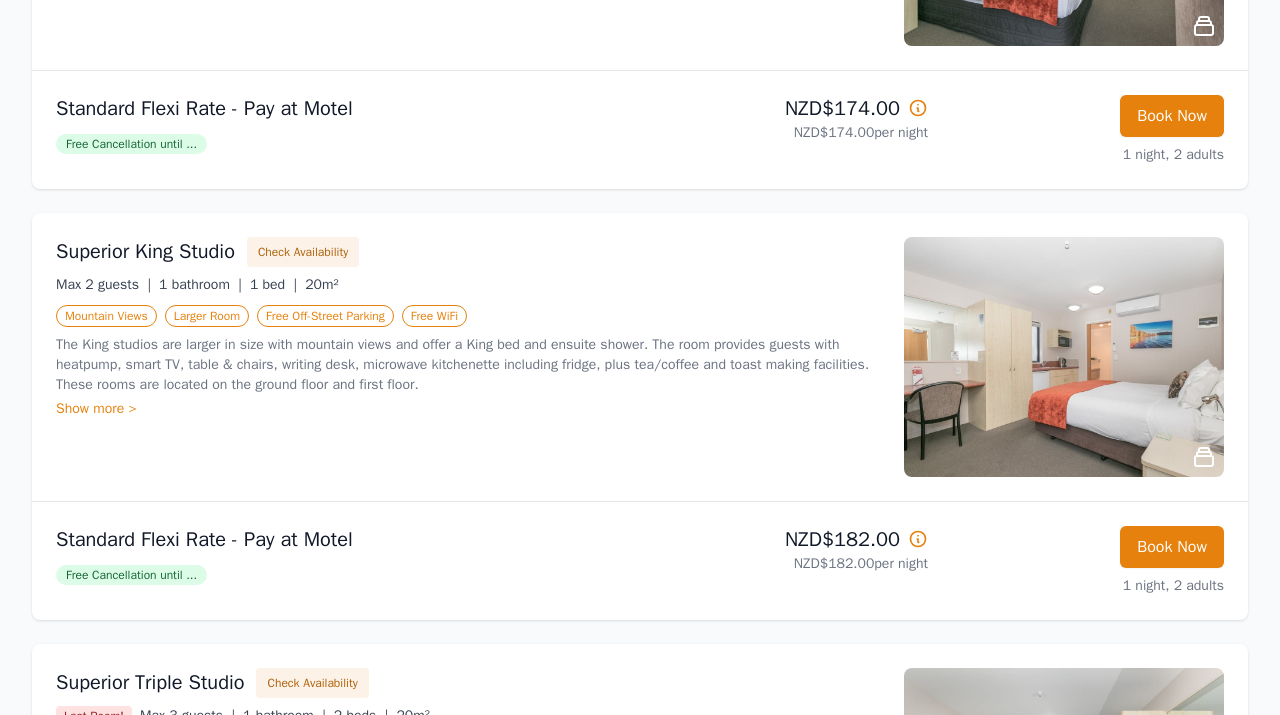 click at bounding box center [1064, 357] 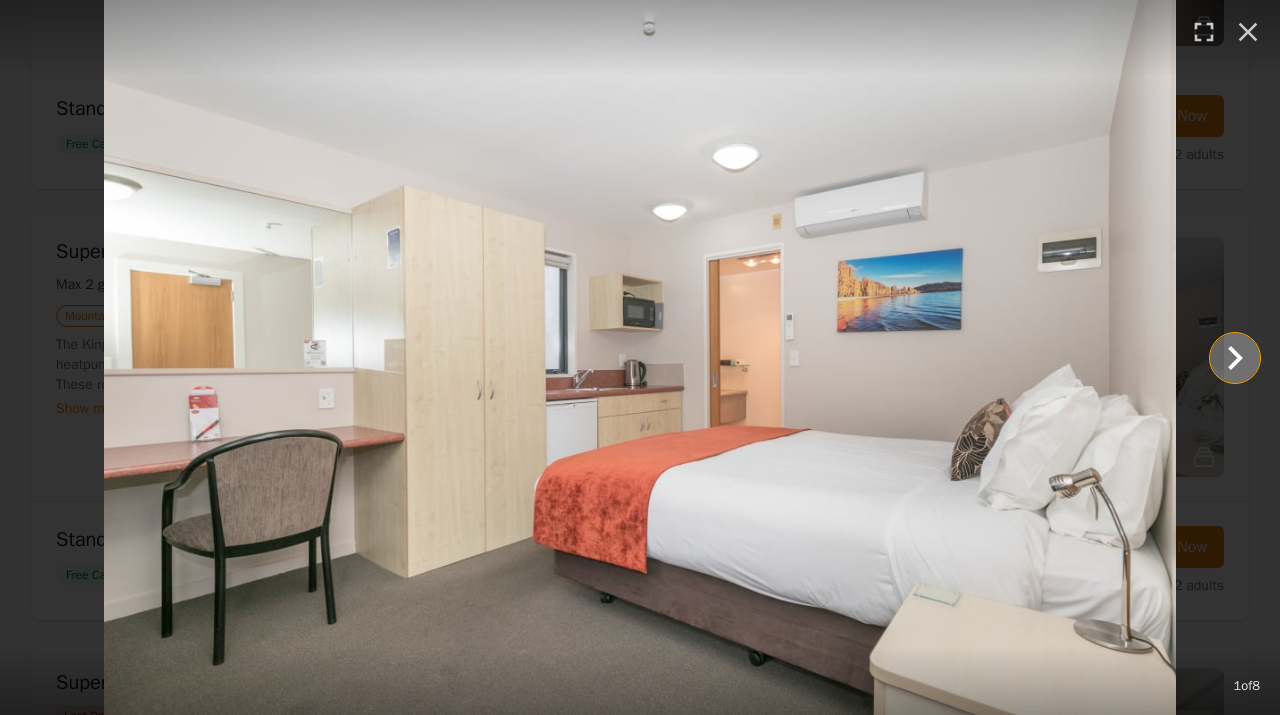 click 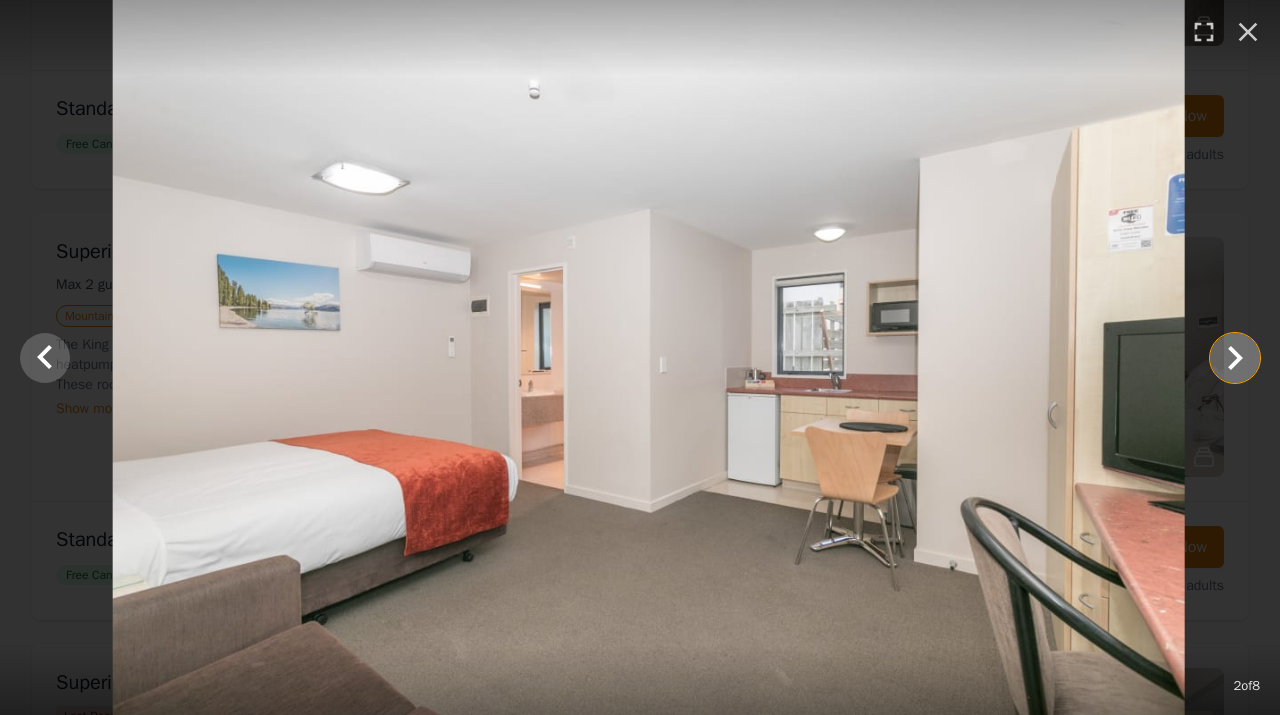 click 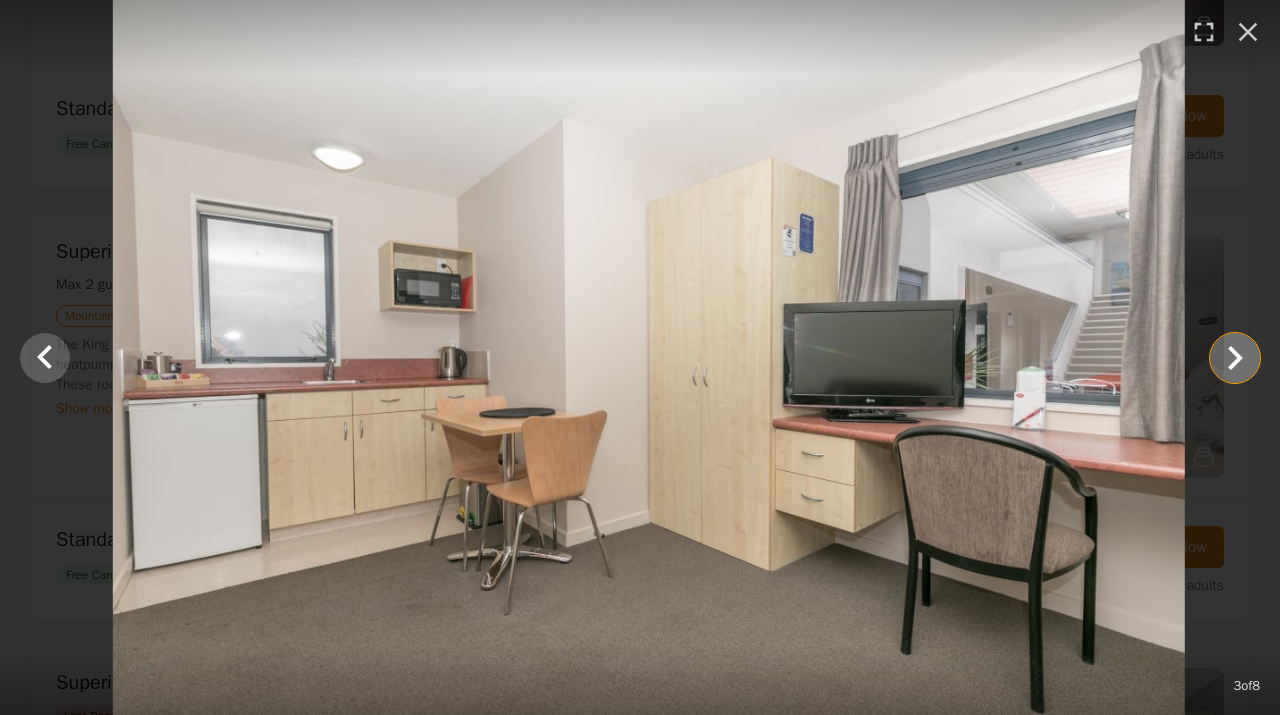 click 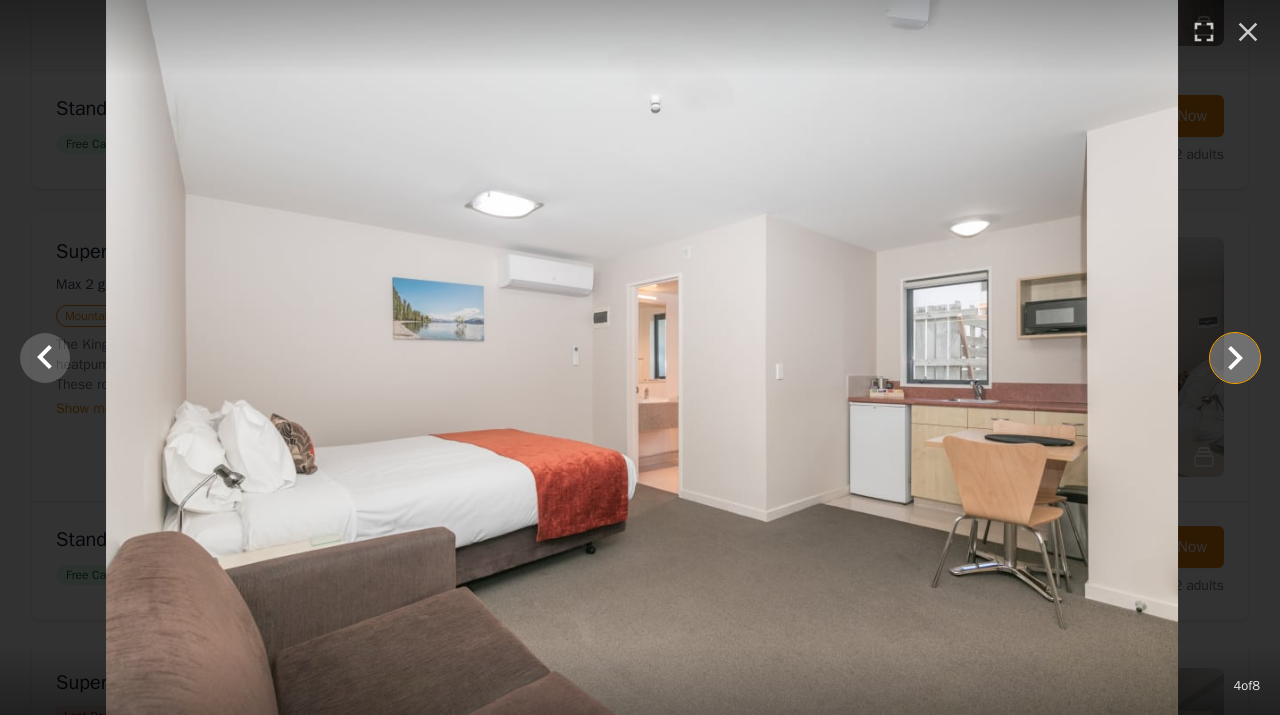 click 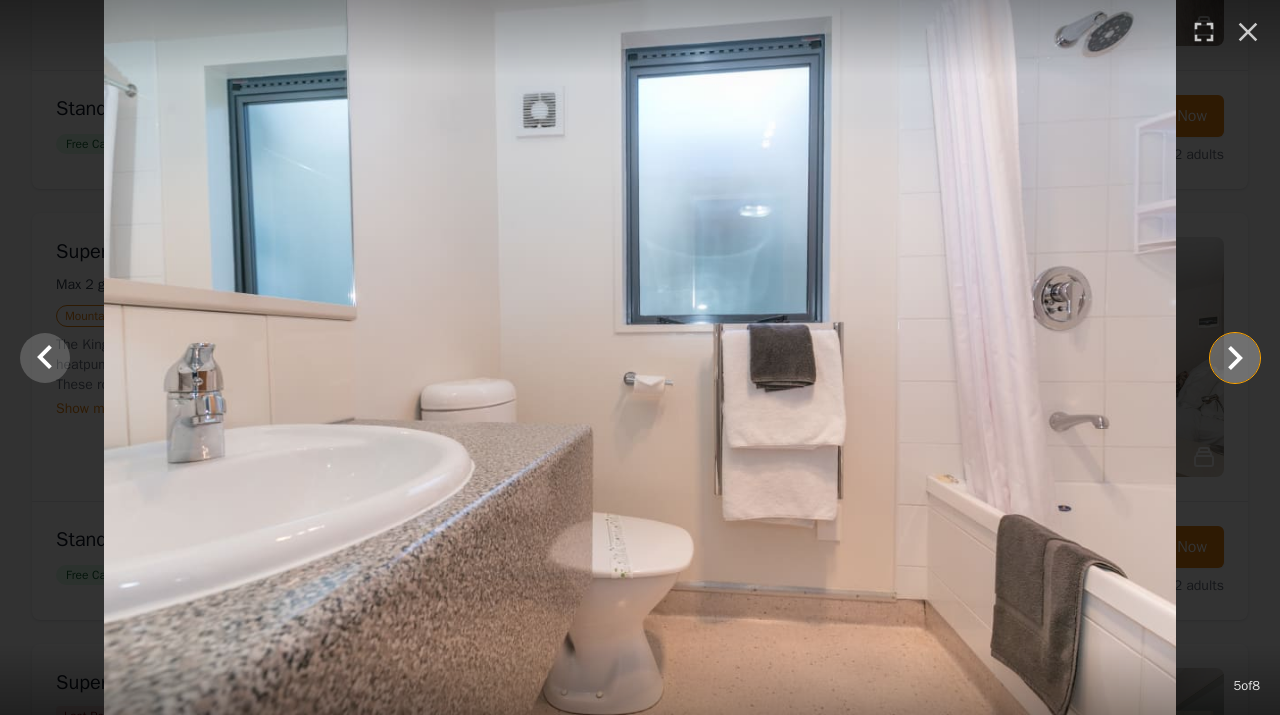 click 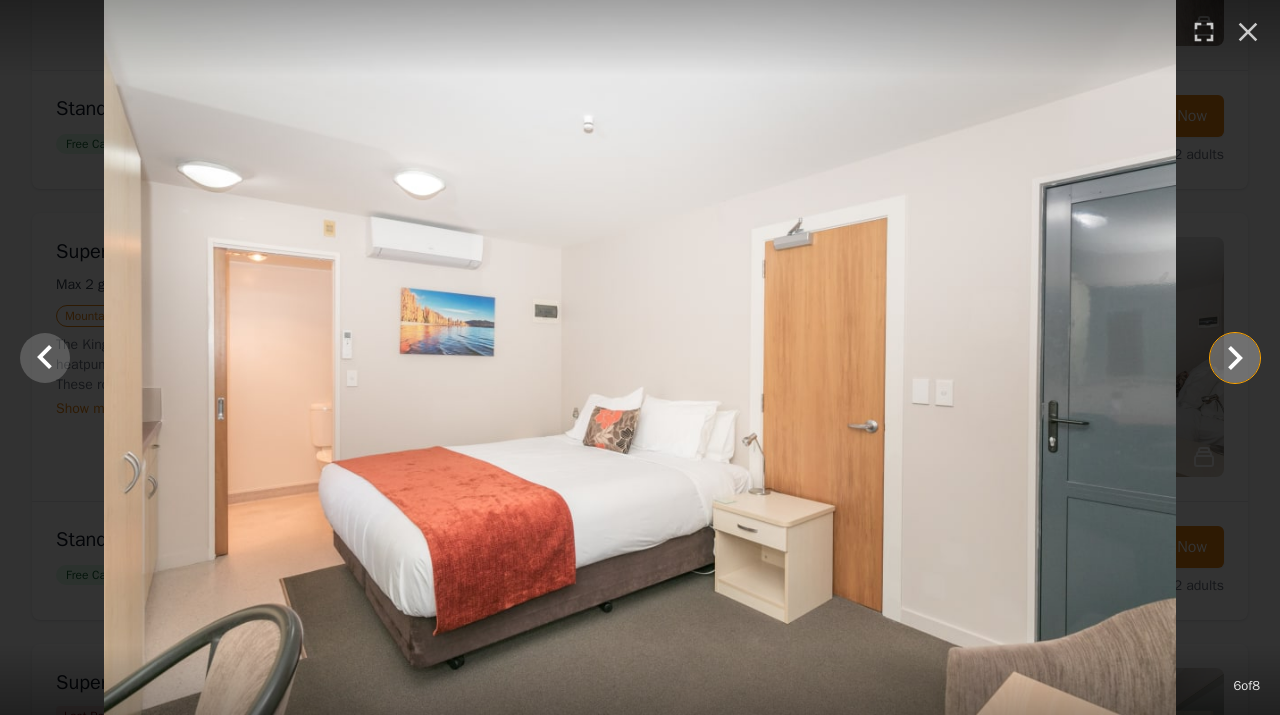 click 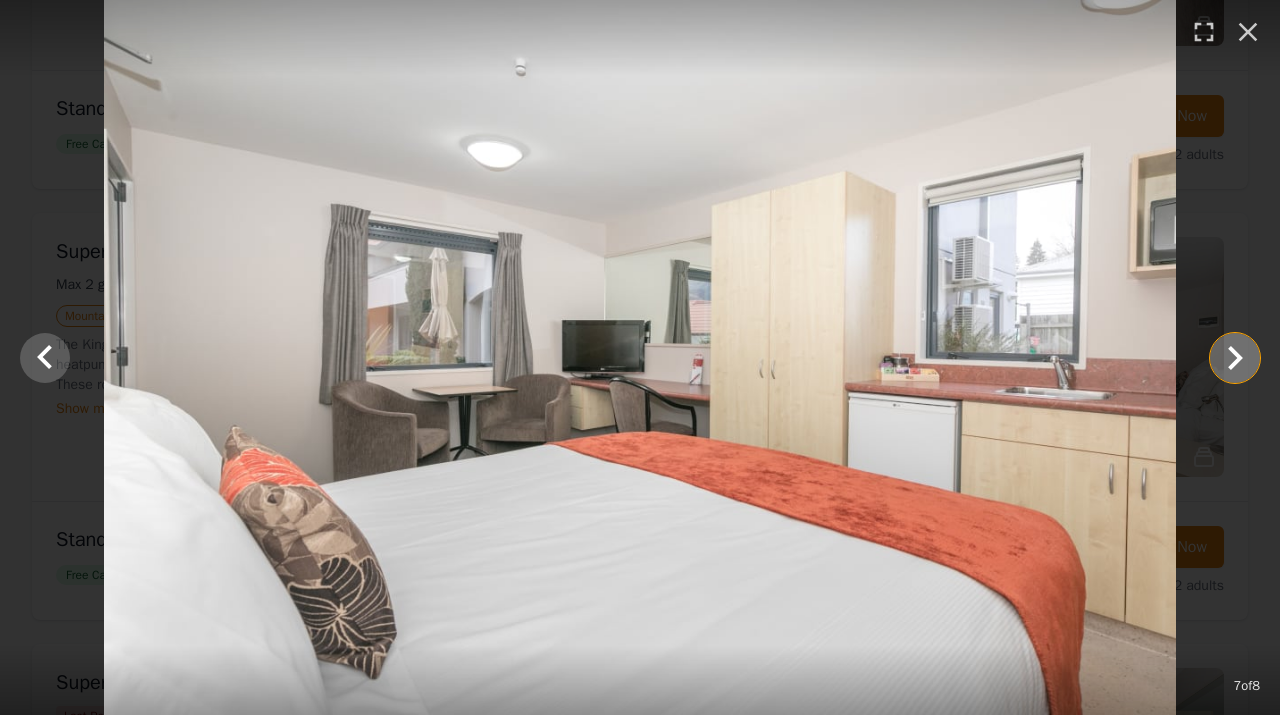 click 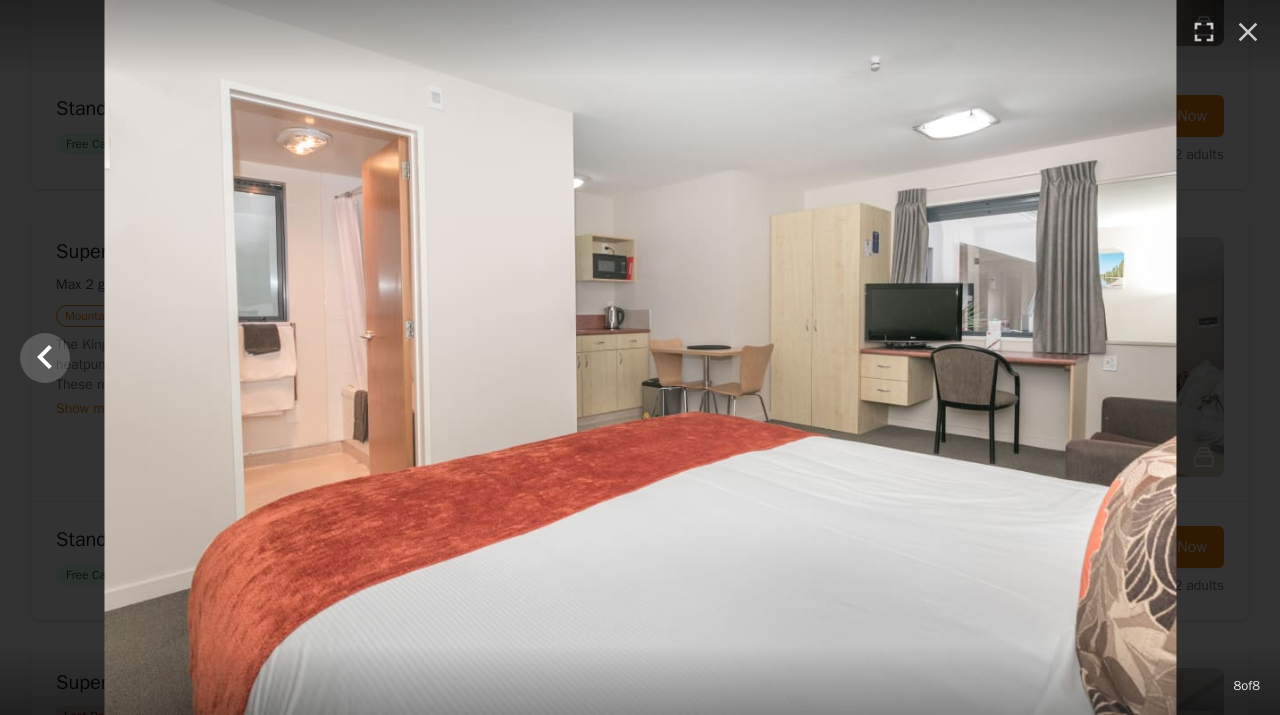 click at bounding box center [640, 357] 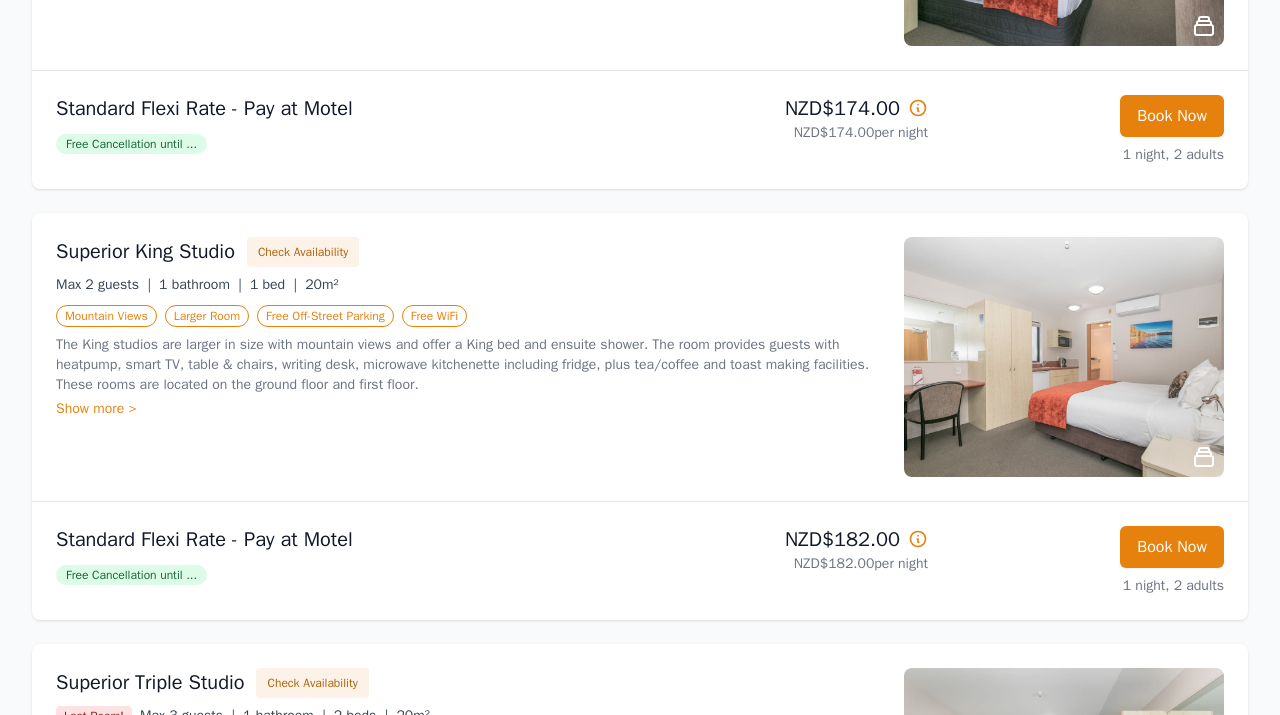 click on "Show more >" at bounding box center [468, 409] 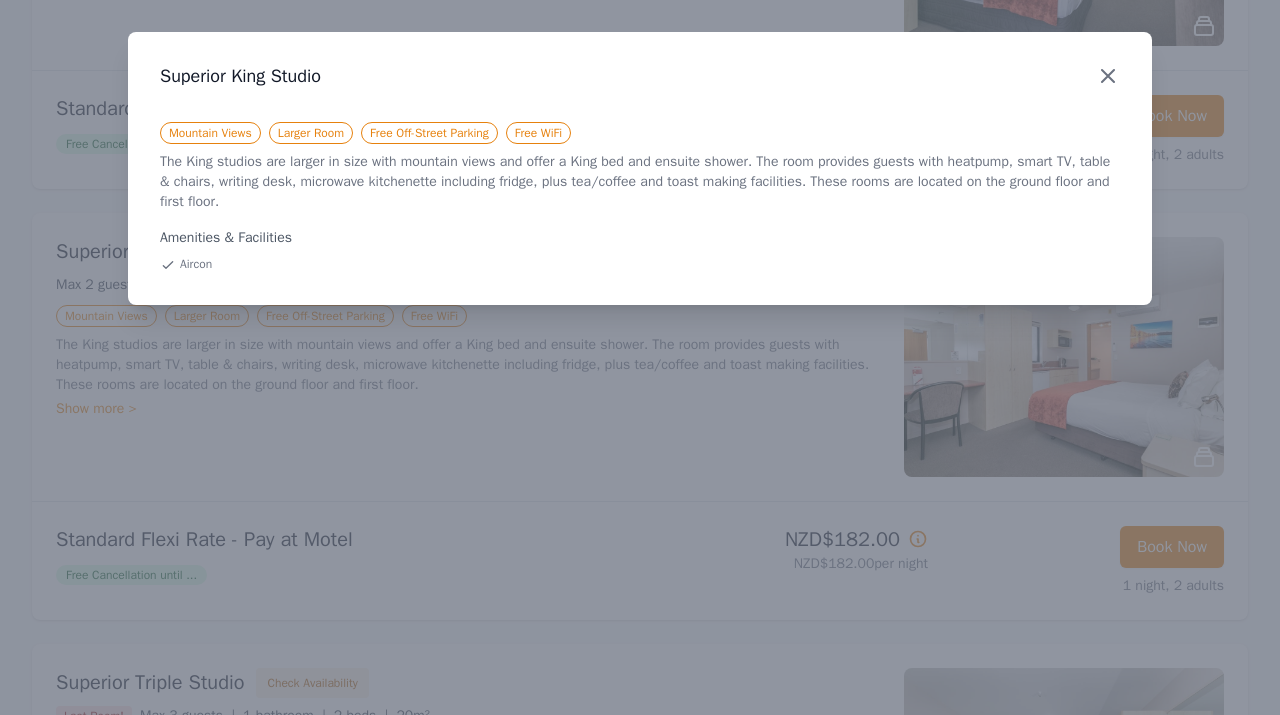 click 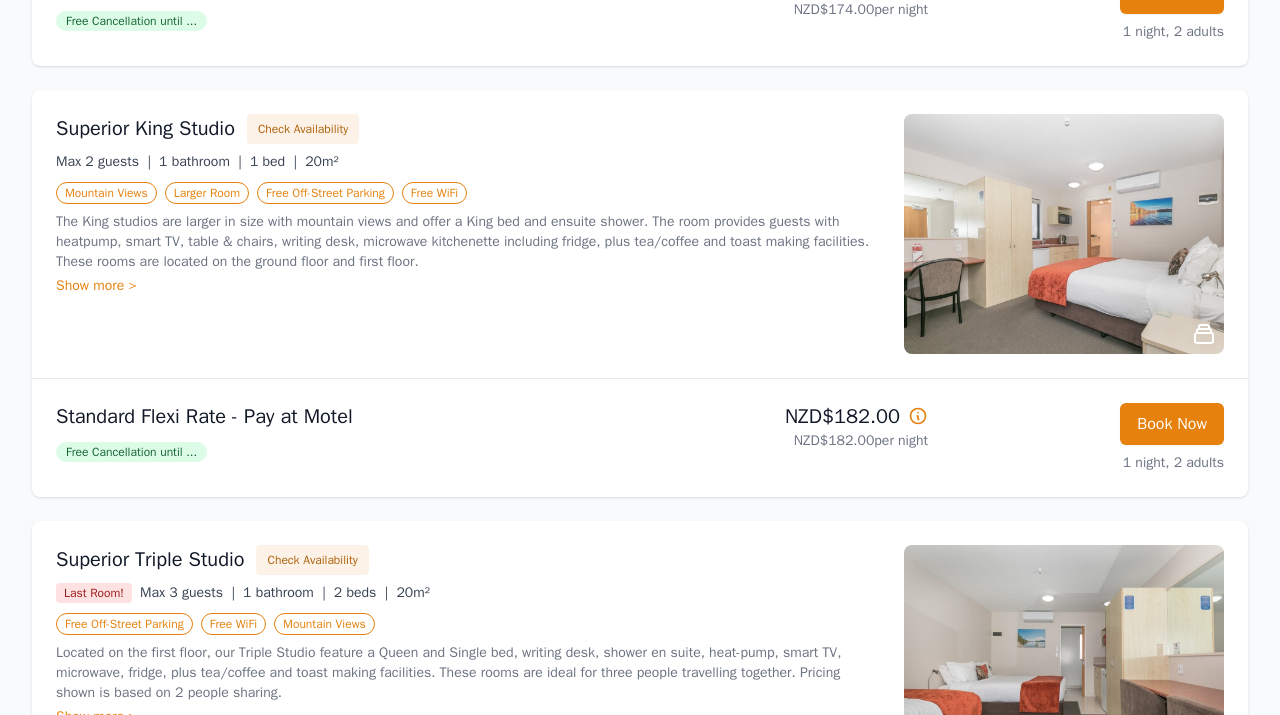 scroll, scrollTop: 1115, scrollLeft: 0, axis: vertical 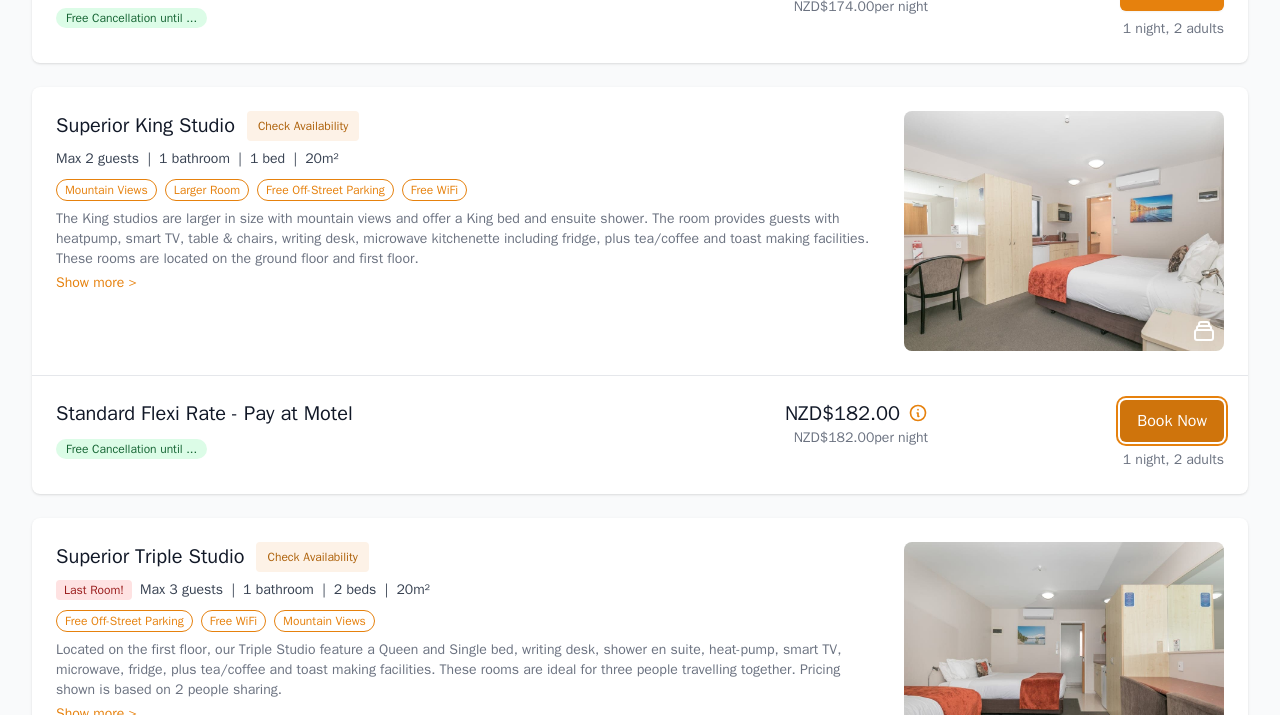 click on "Book Now" at bounding box center (1172, 421) 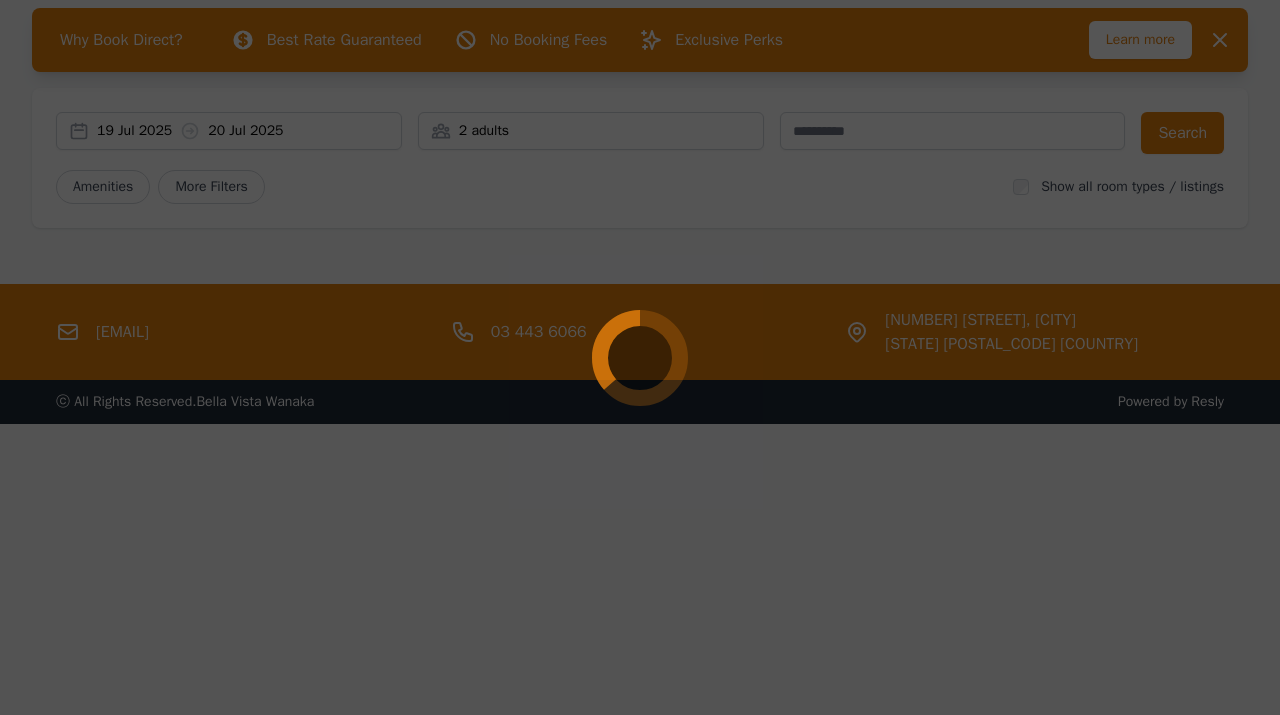 scroll, scrollTop: 96, scrollLeft: 0, axis: vertical 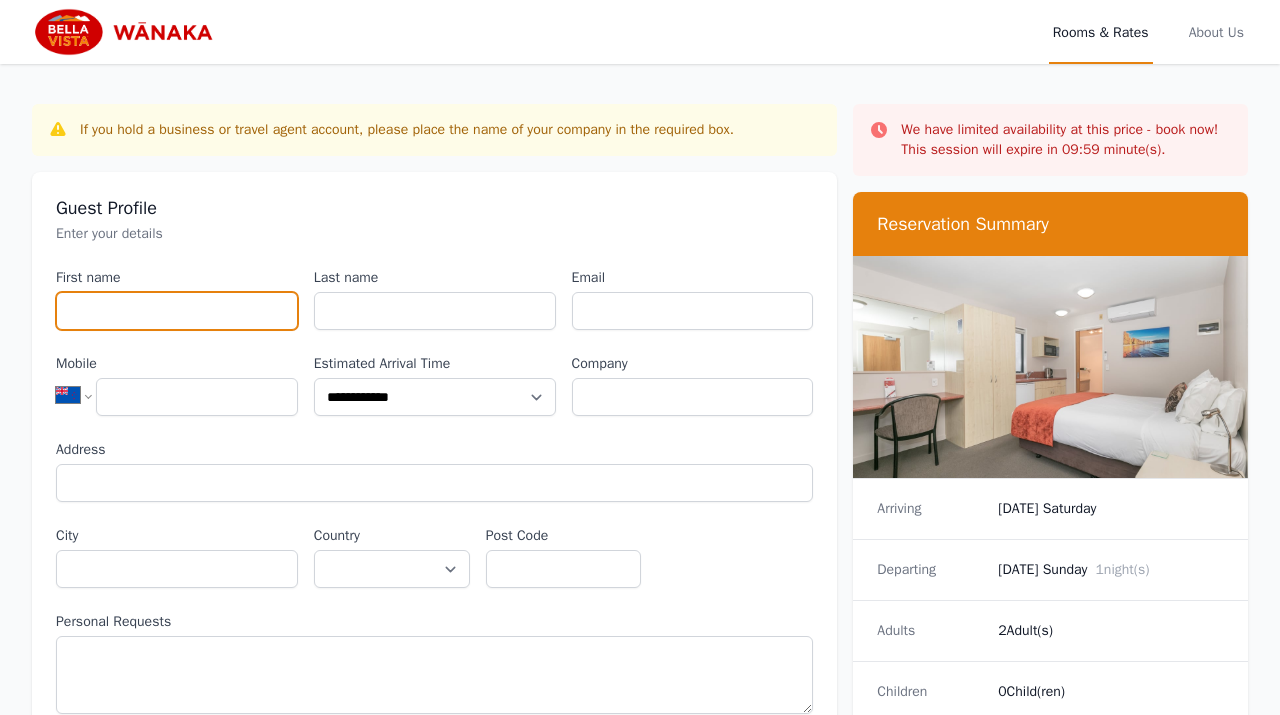 click on "First name" at bounding box center (177, 311) 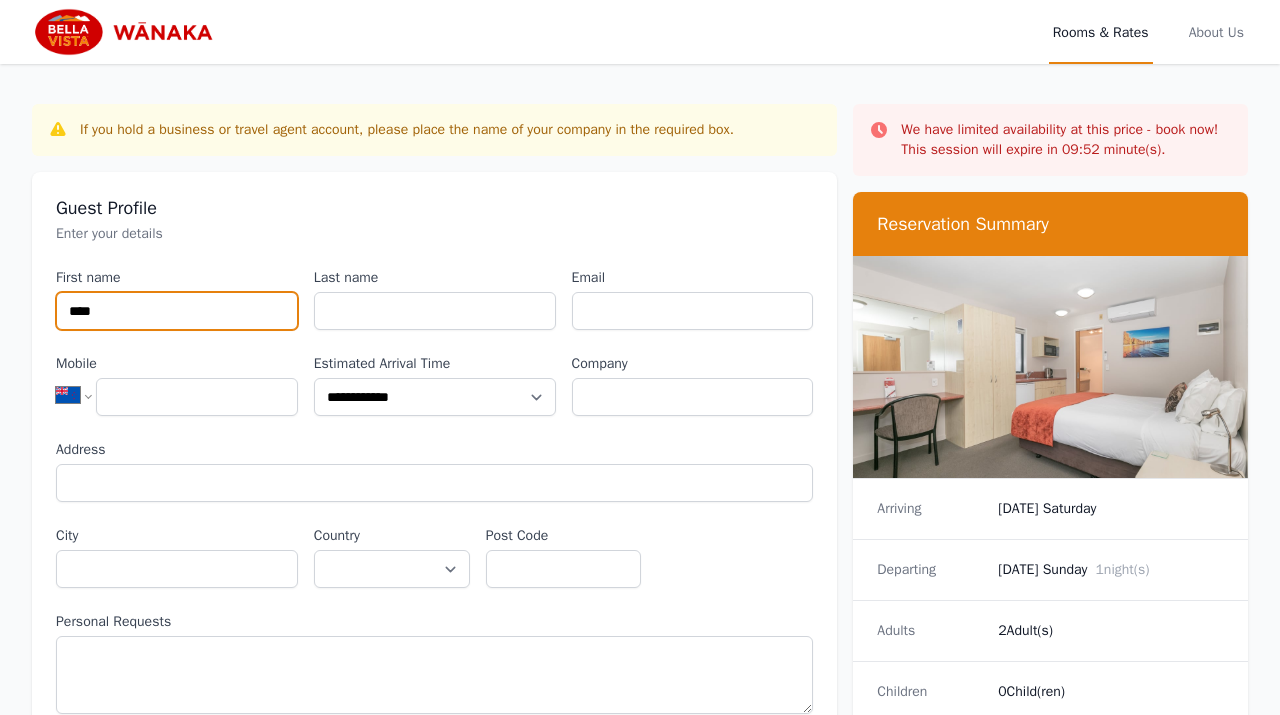 type on "***" 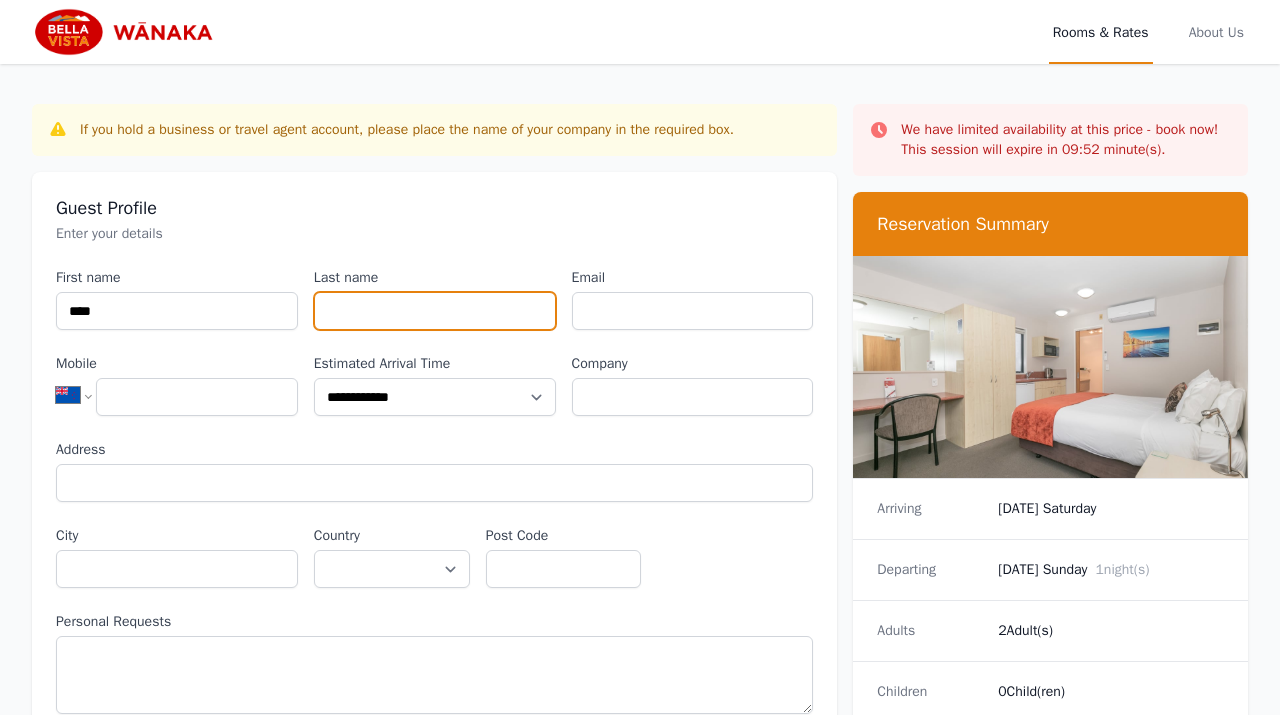 click on "Last name" at bounding box center (435, 311) 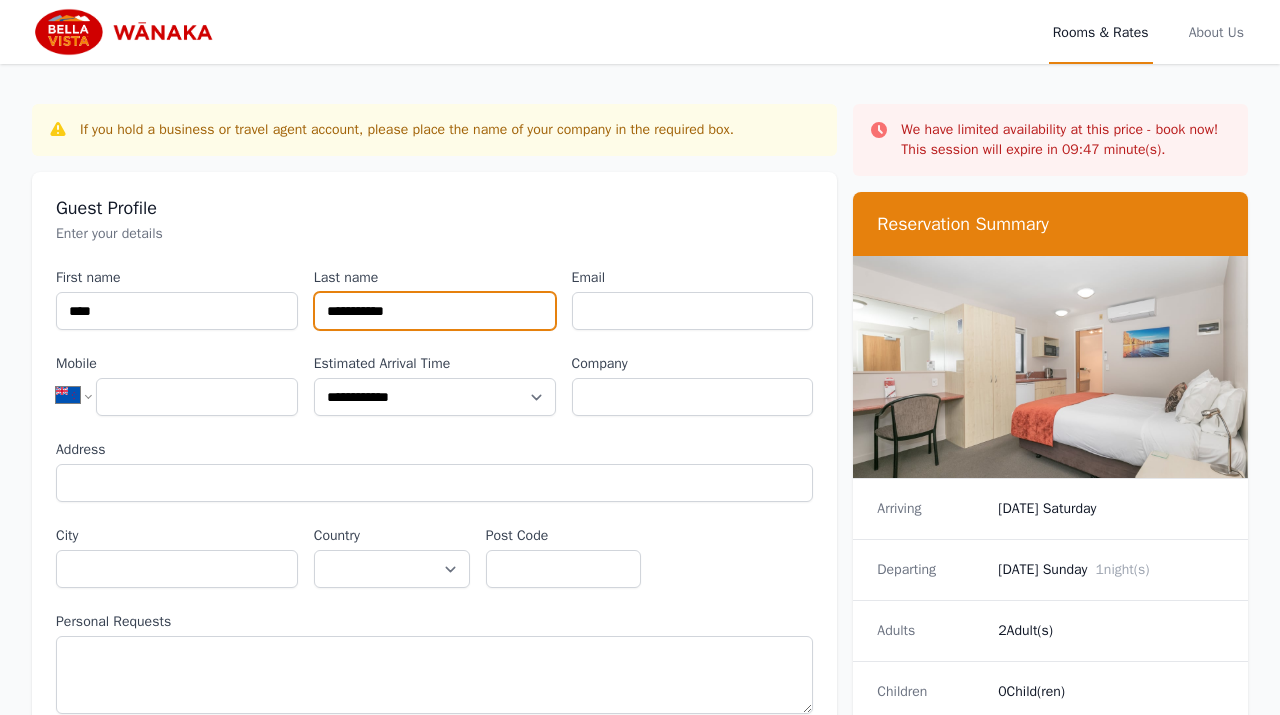 type on "**********" 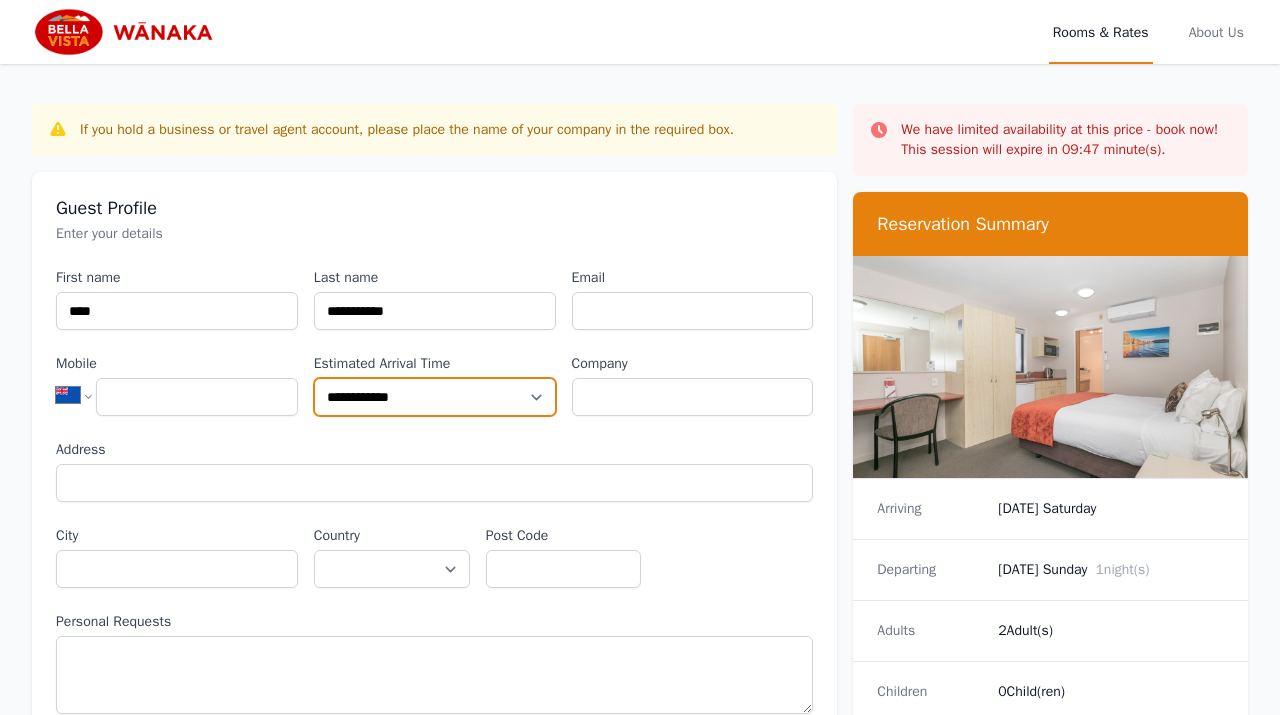 click on "**********" at bounding box center (435, 397) 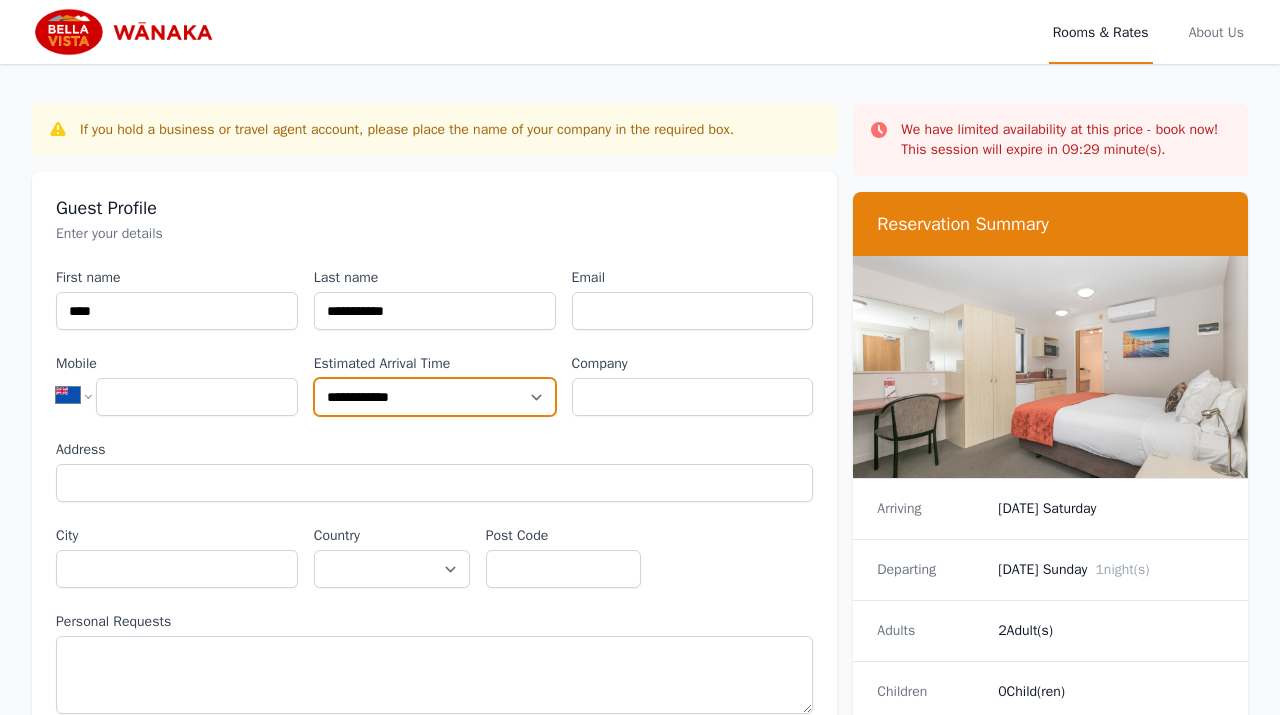 select on "**********" 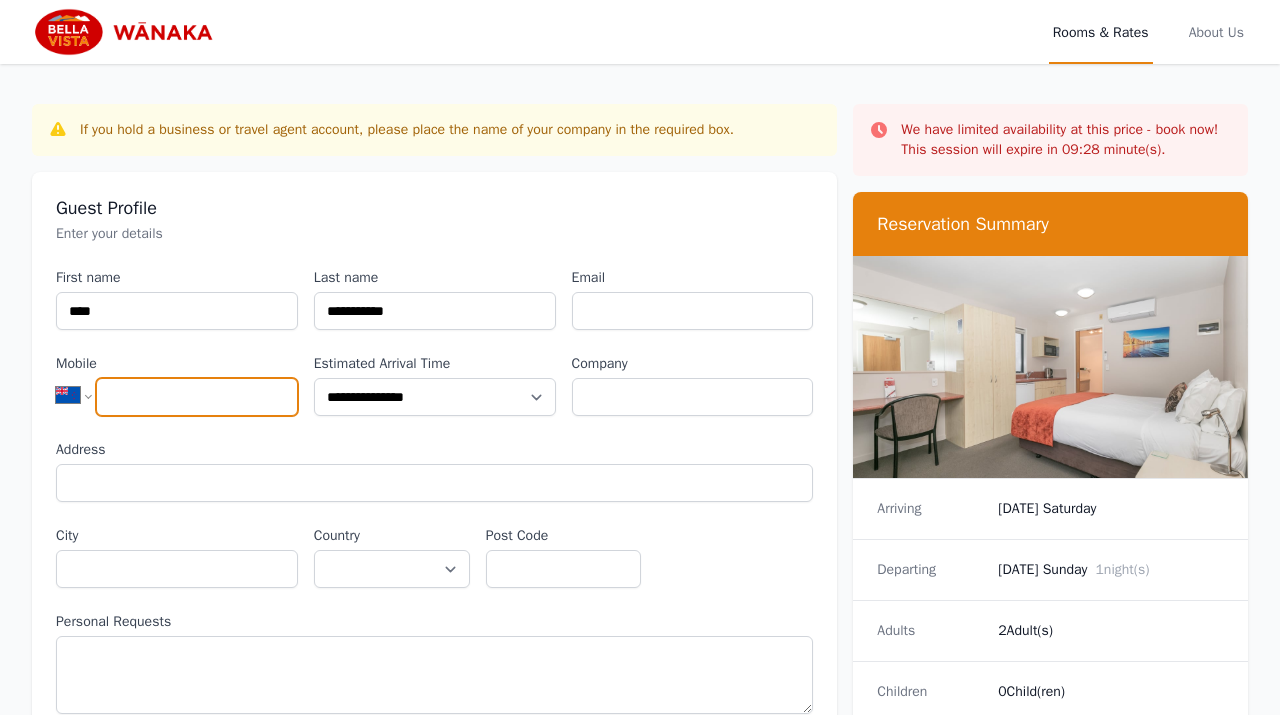 click on "Mobile" at bounding box center [197, 397] 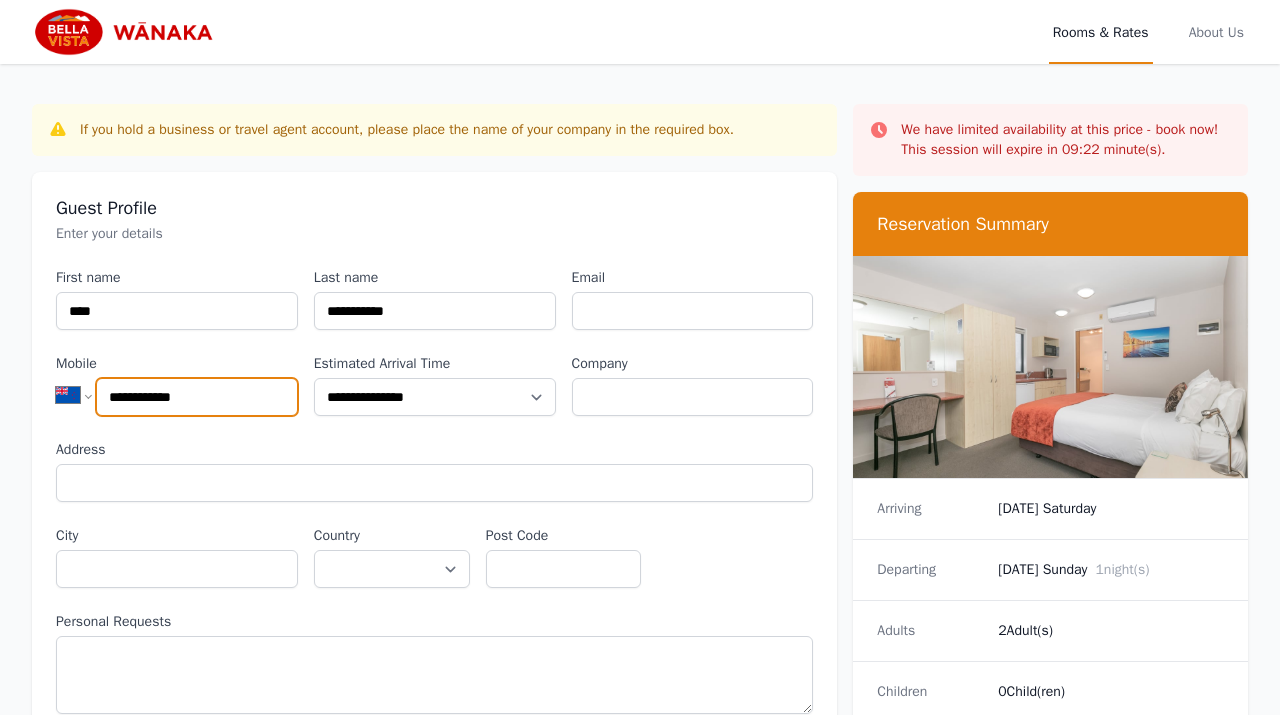 type on "**********" 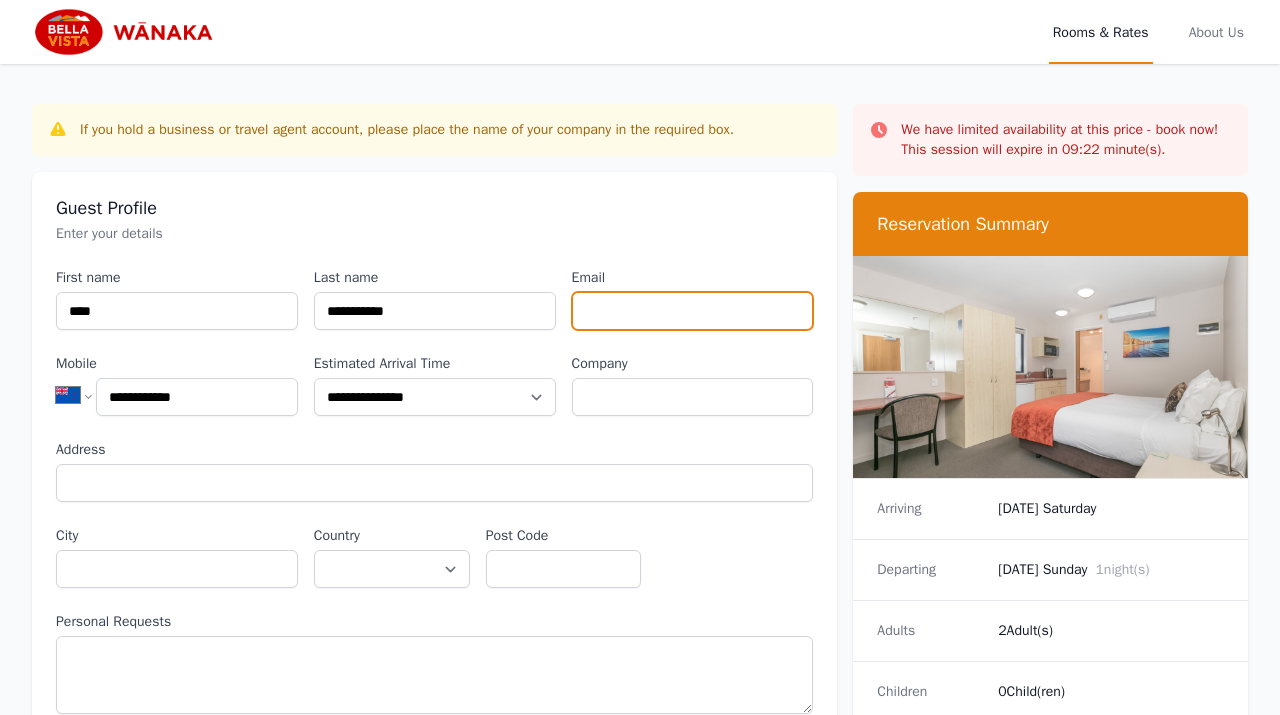 click on "Email" at bounding box center [693, 311] 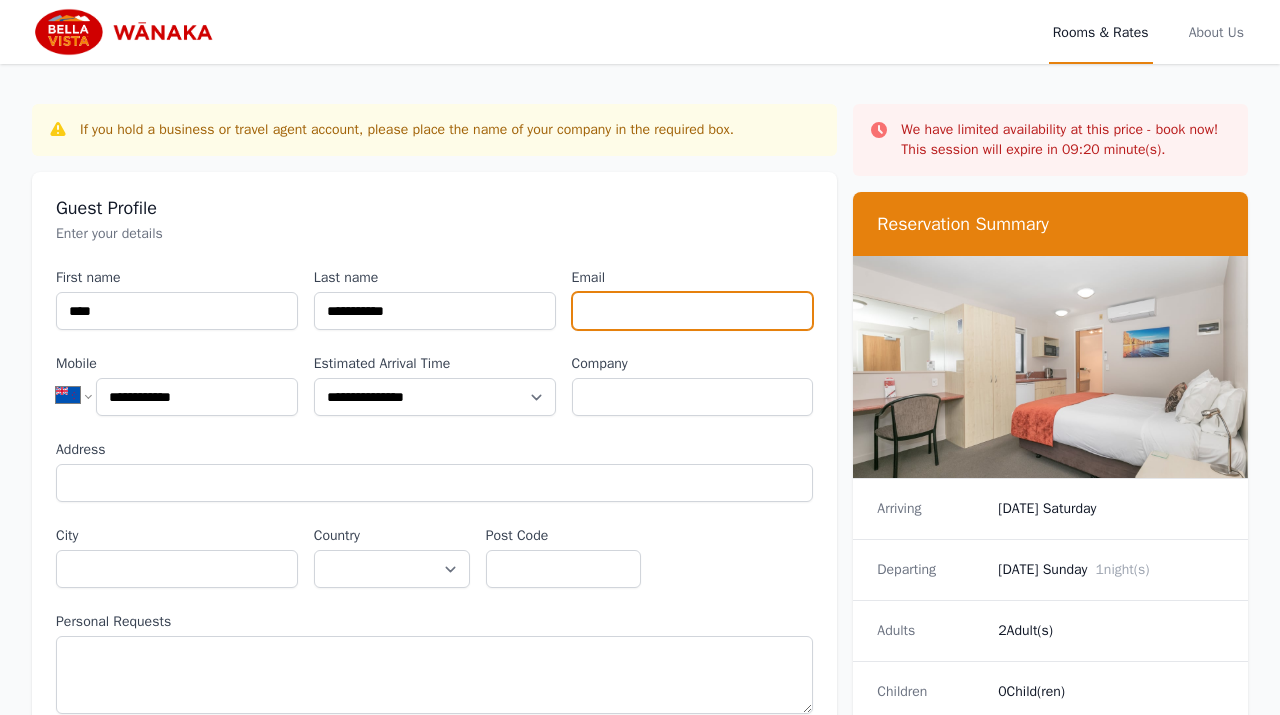 type on "**********" 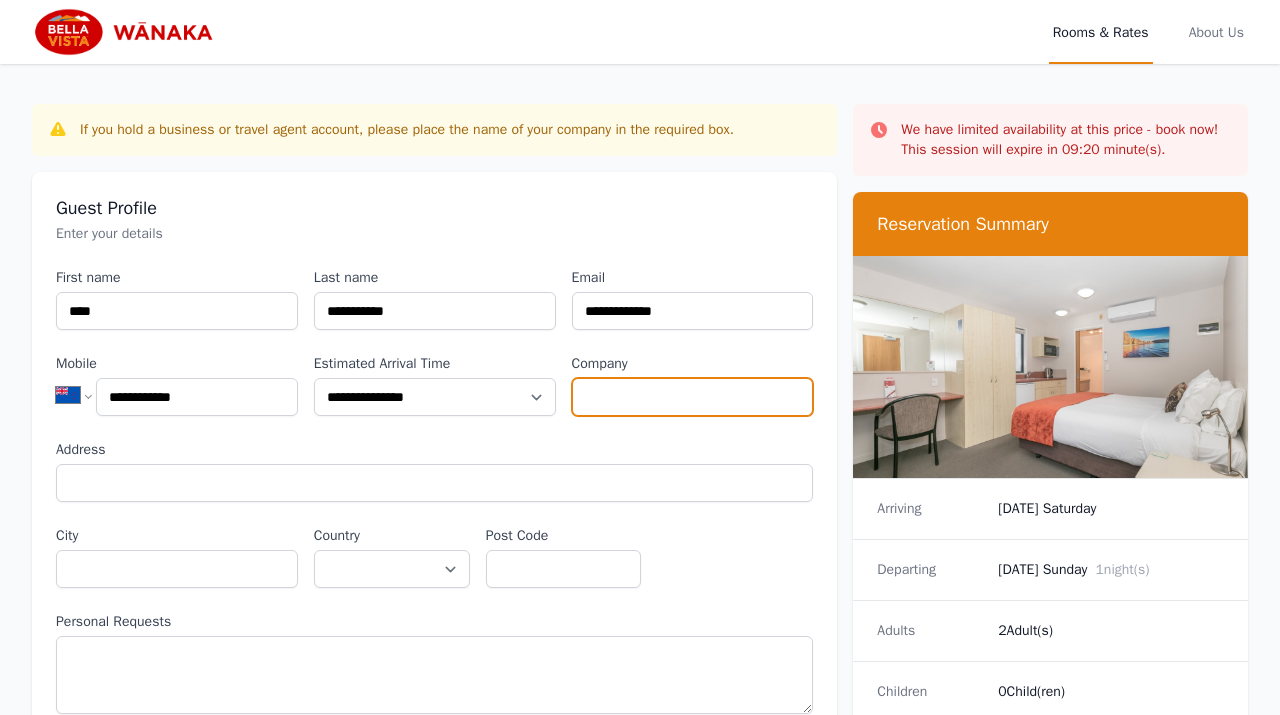 type on "**********" 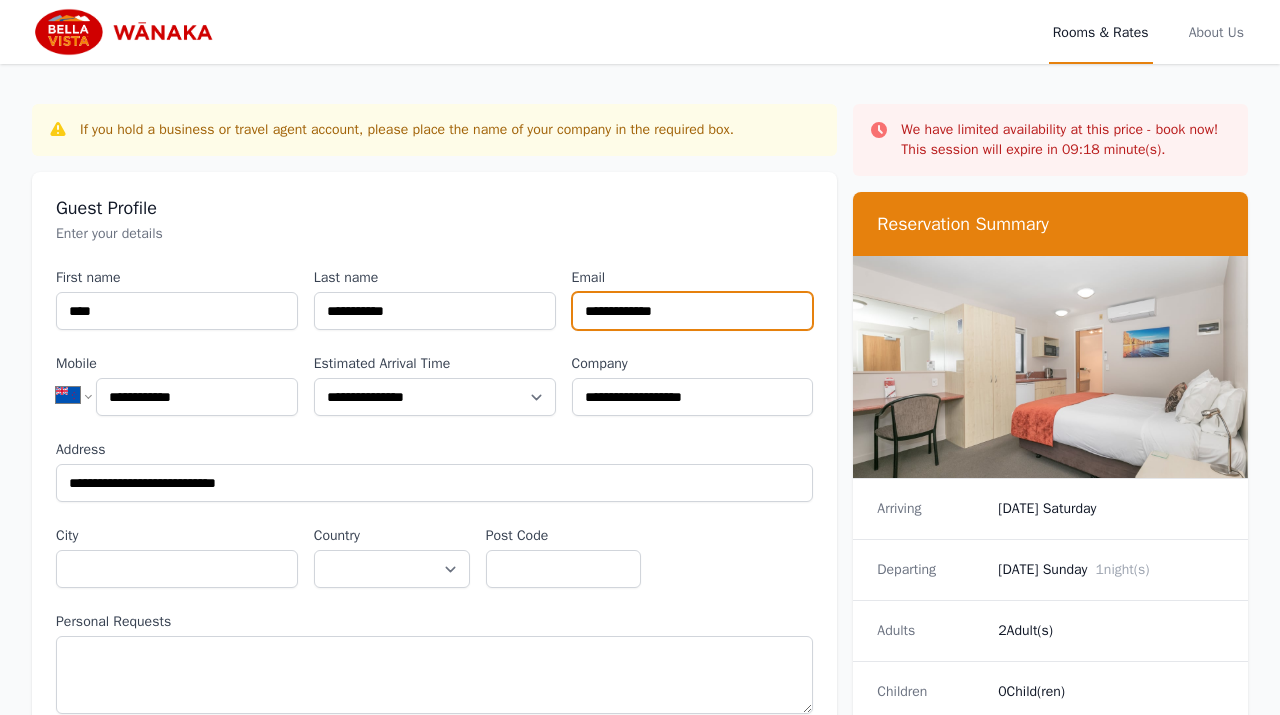 click on "**********" at bounding box center [693, 311] 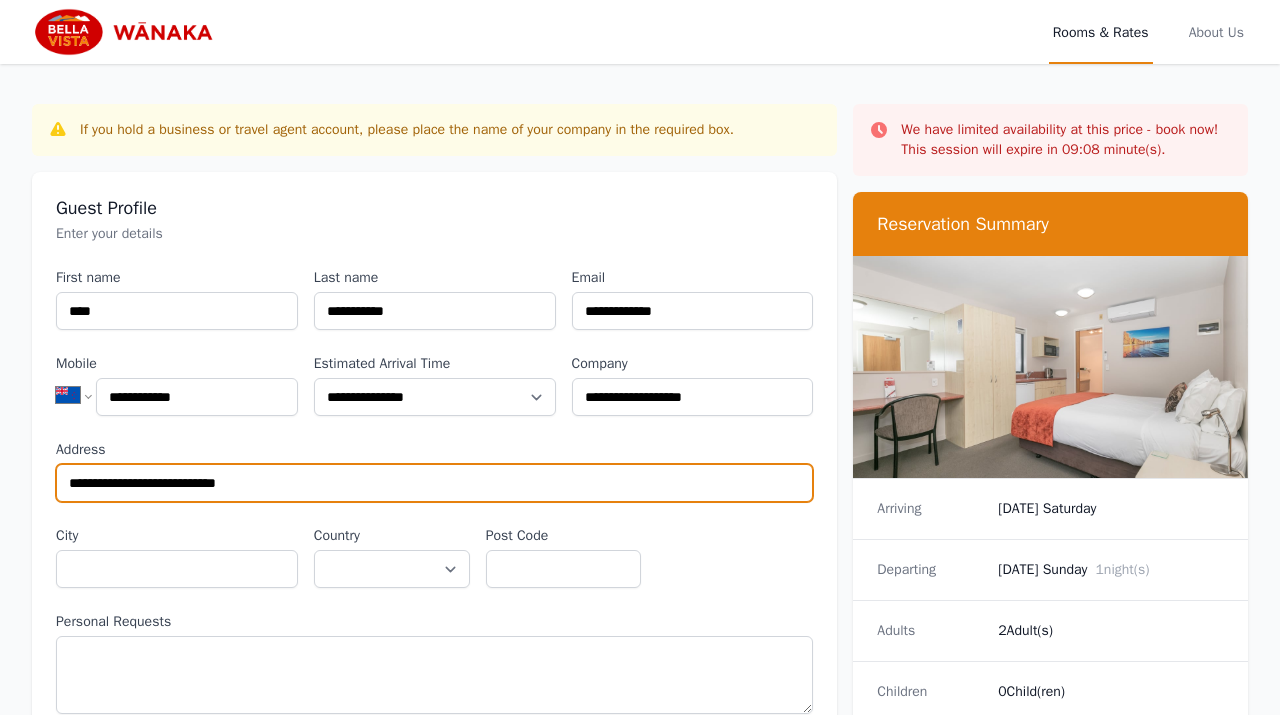 drag, startPoint x: 189, startPoint y: 484, endPoint x: 53, endPoint y: 475, distance: 136.29747 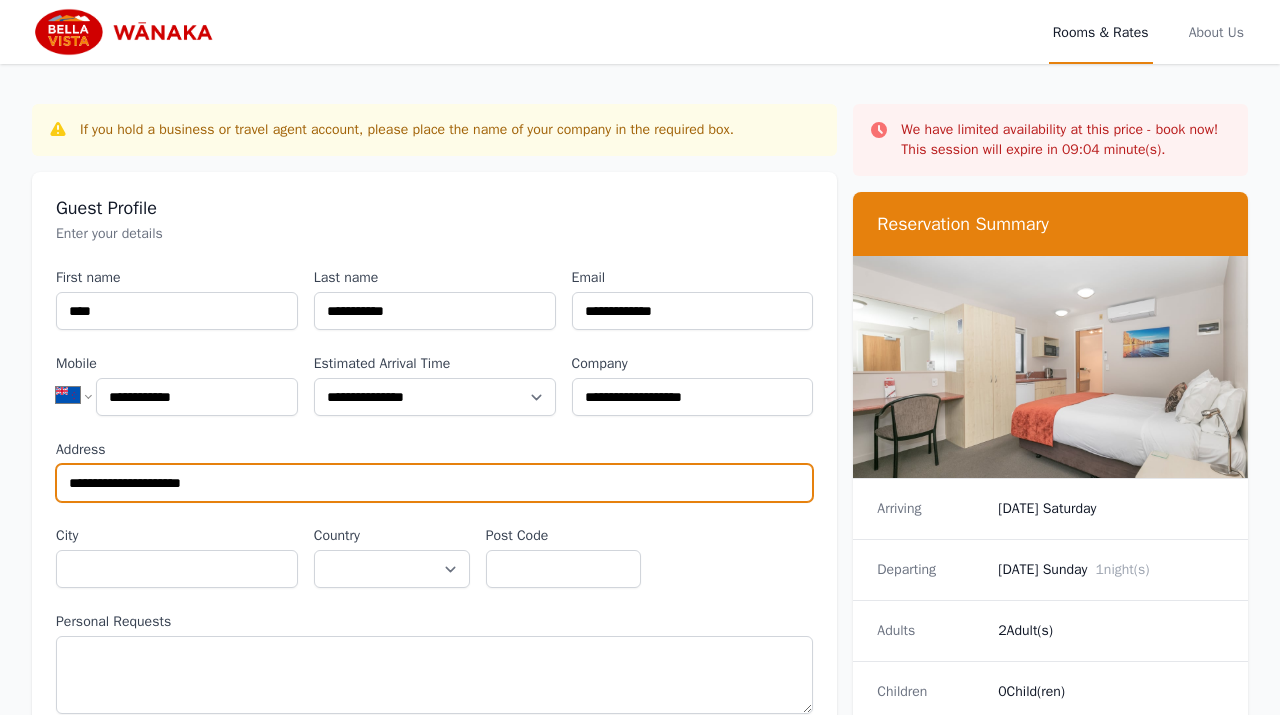 click on "**********" at bounding box center [434, 483] 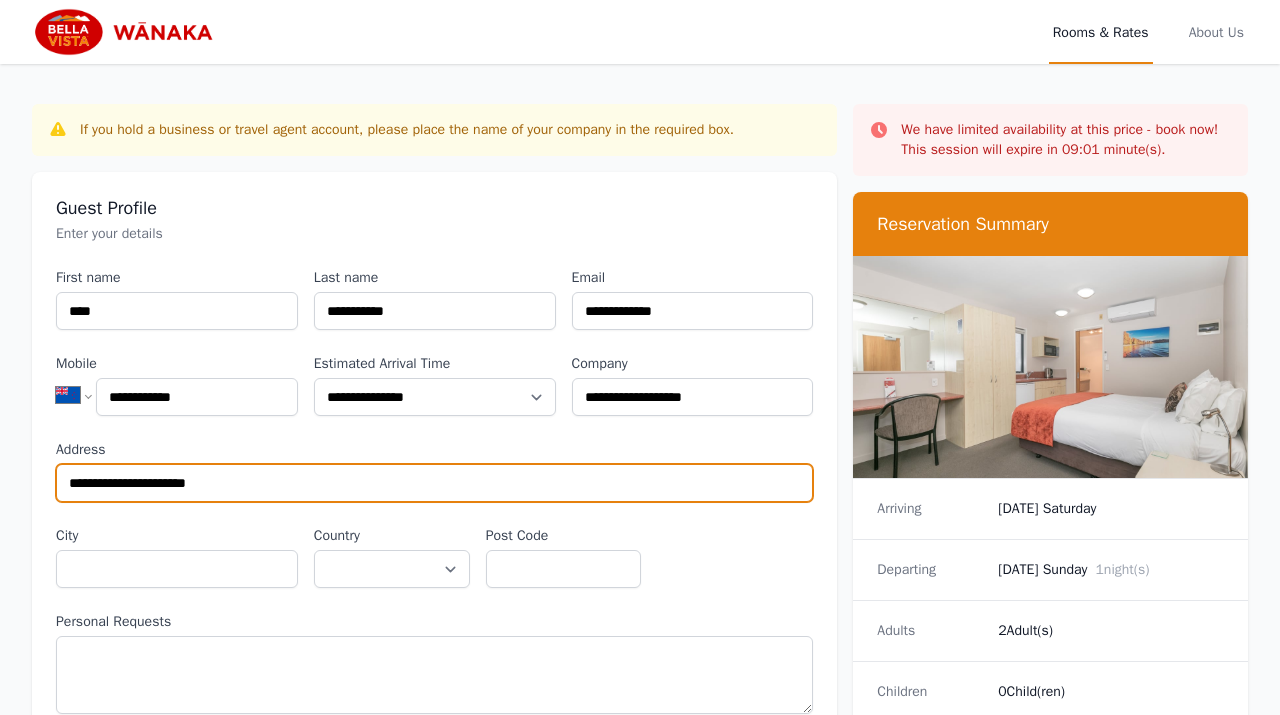 type on "**********" 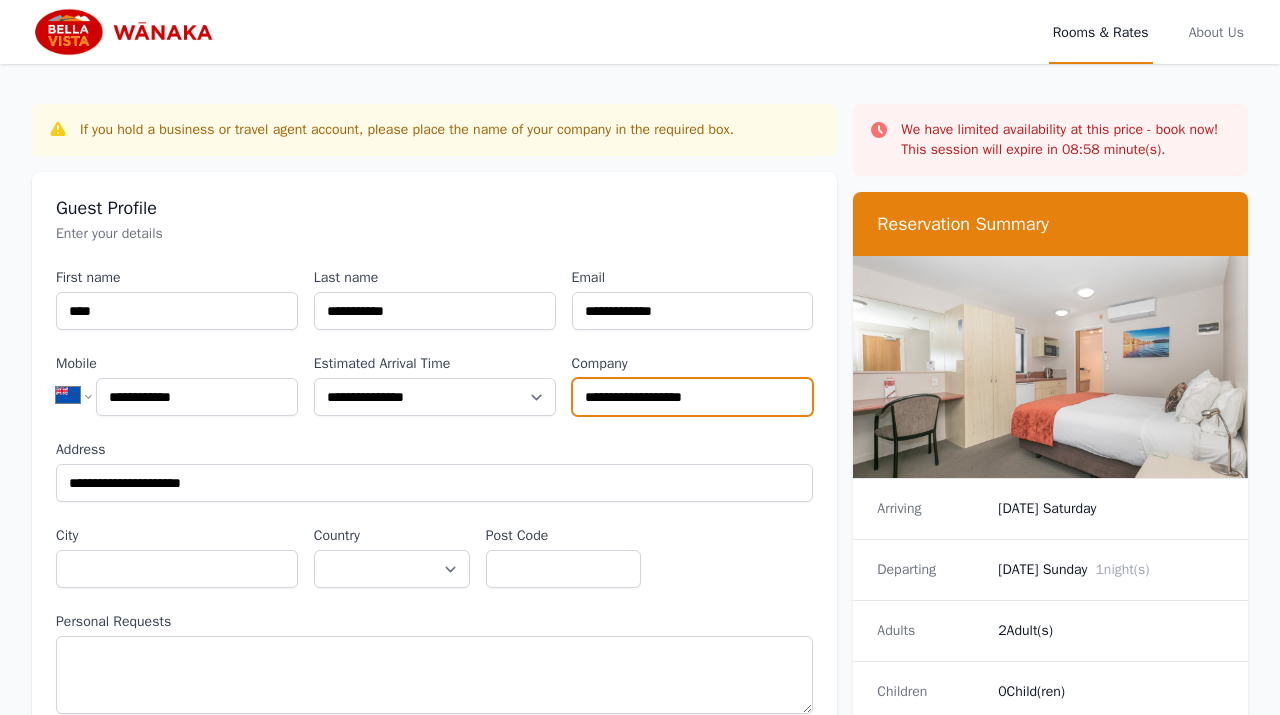 drag, startPoint x: 717, startPoint y: 396, endPoint x: 558, endPoint y: 405, distance: 159.25452 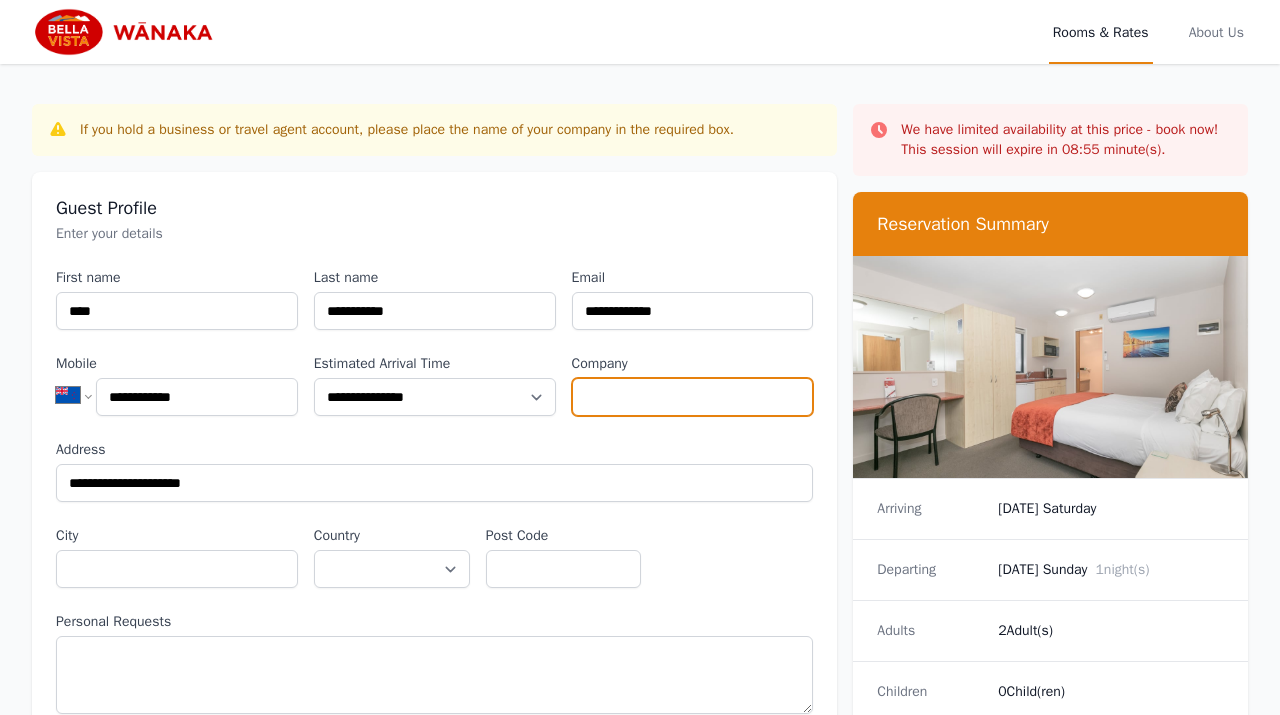 type 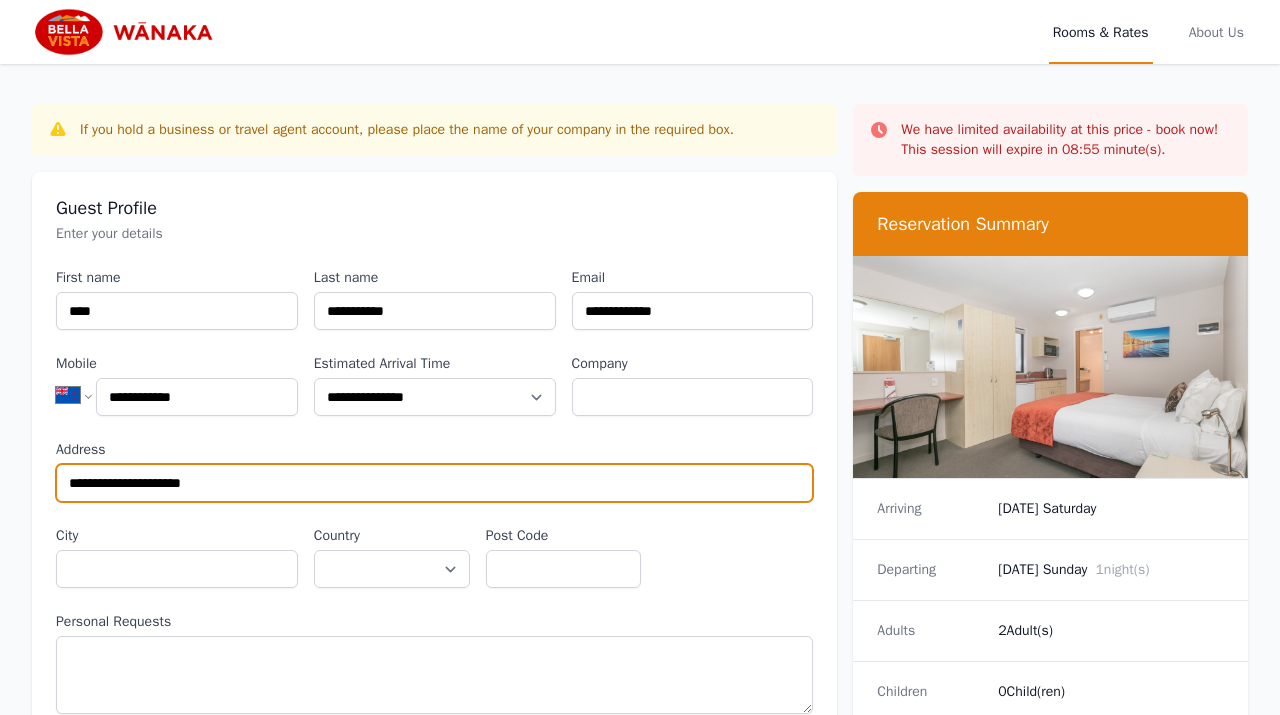 click on "**********" at bounding box center (434, 483) 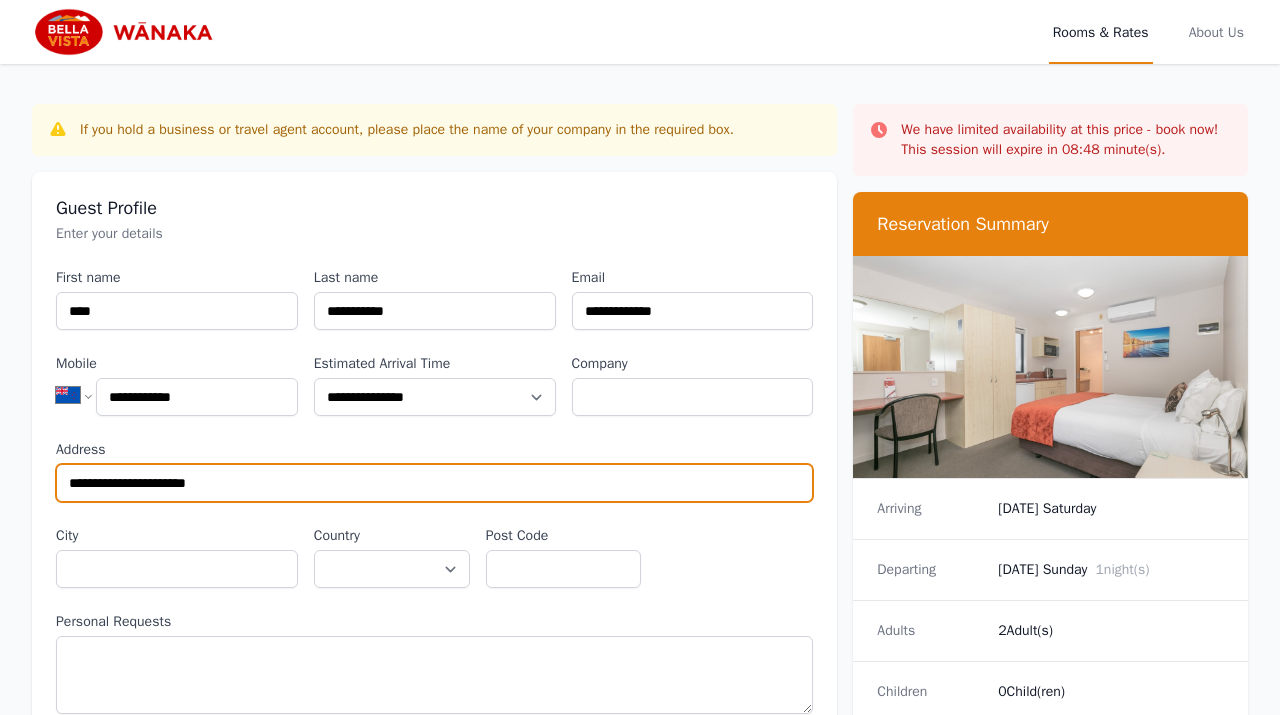 type on "**********" 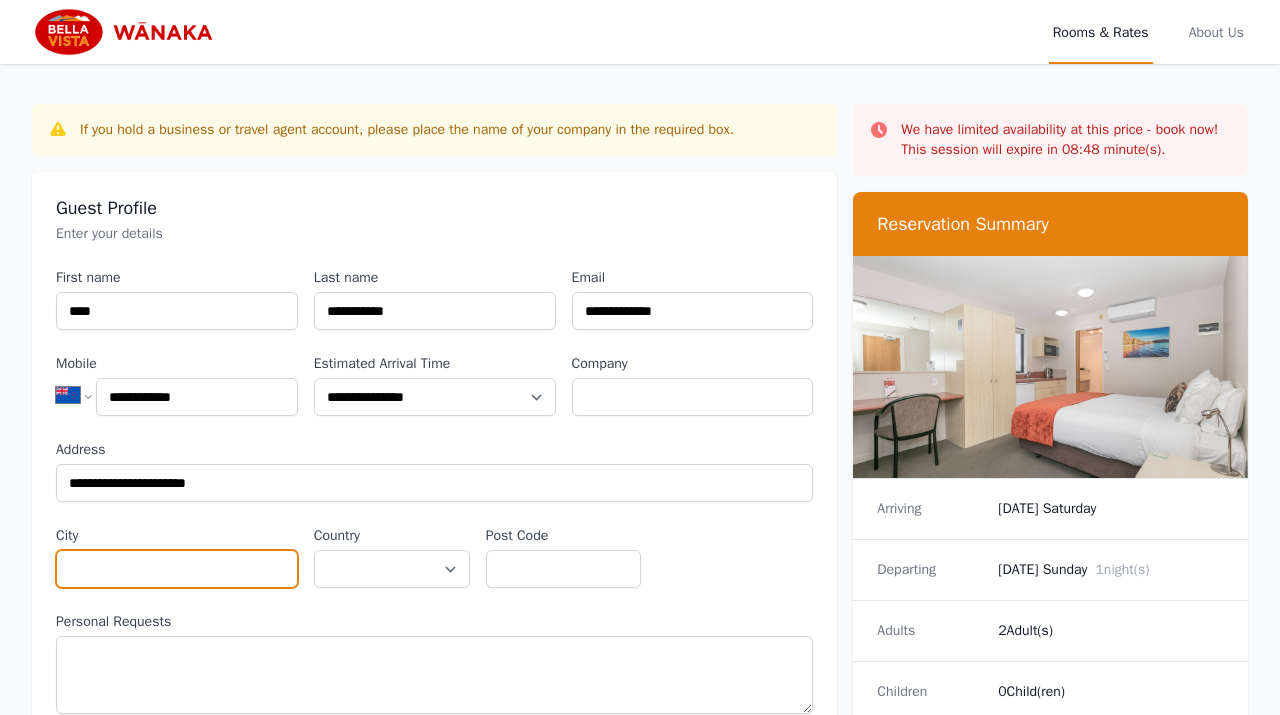 click on "City" at bounding box center (177, 569) 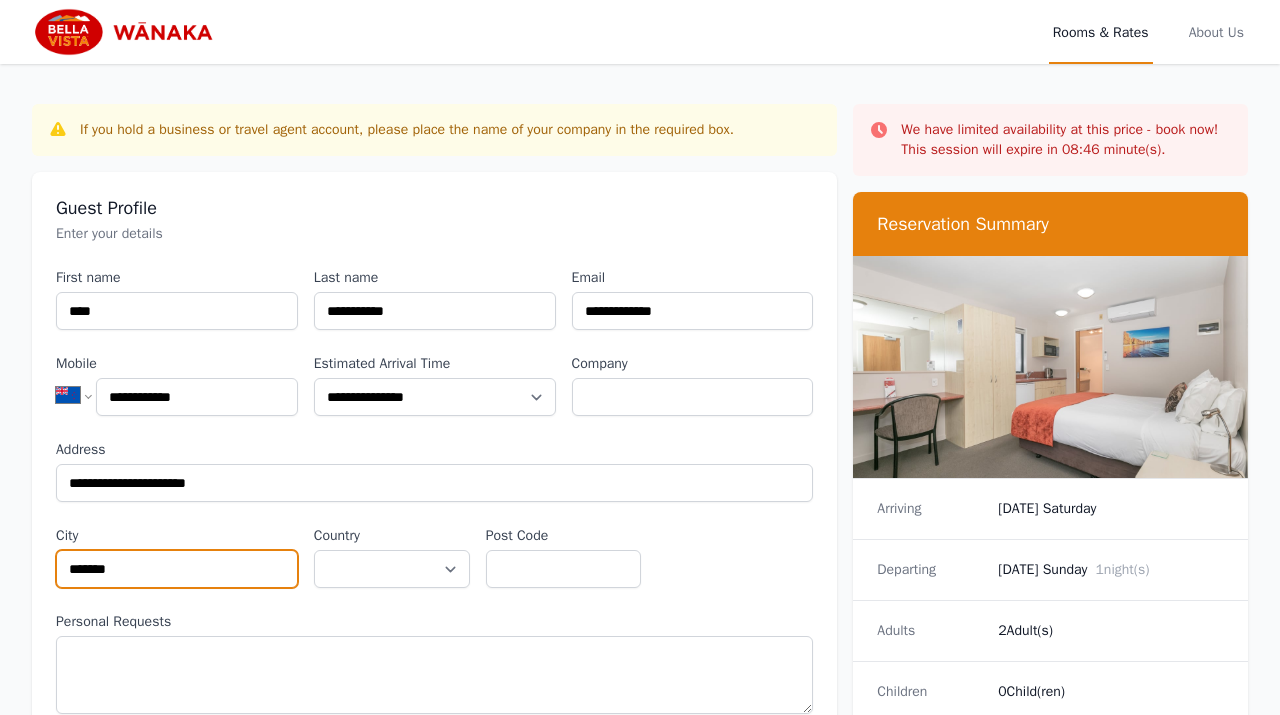 type on "*******" 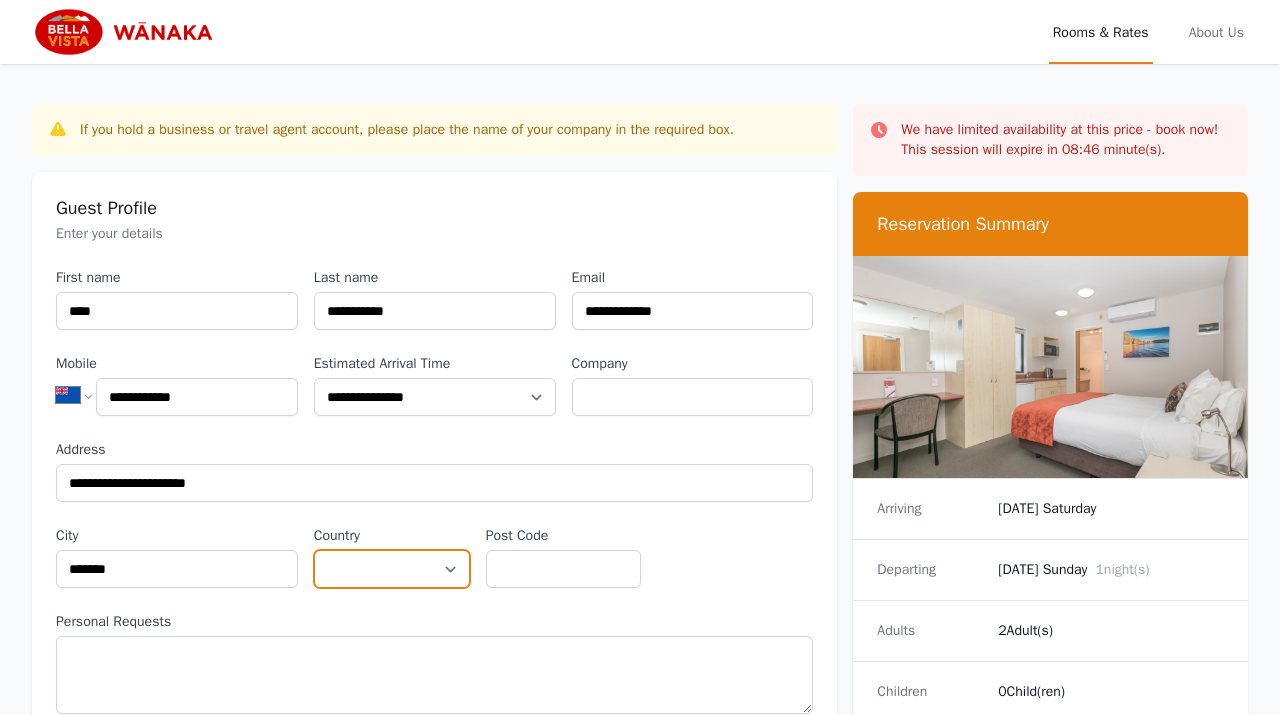 click on "**********" at bounding box center [392, 569] 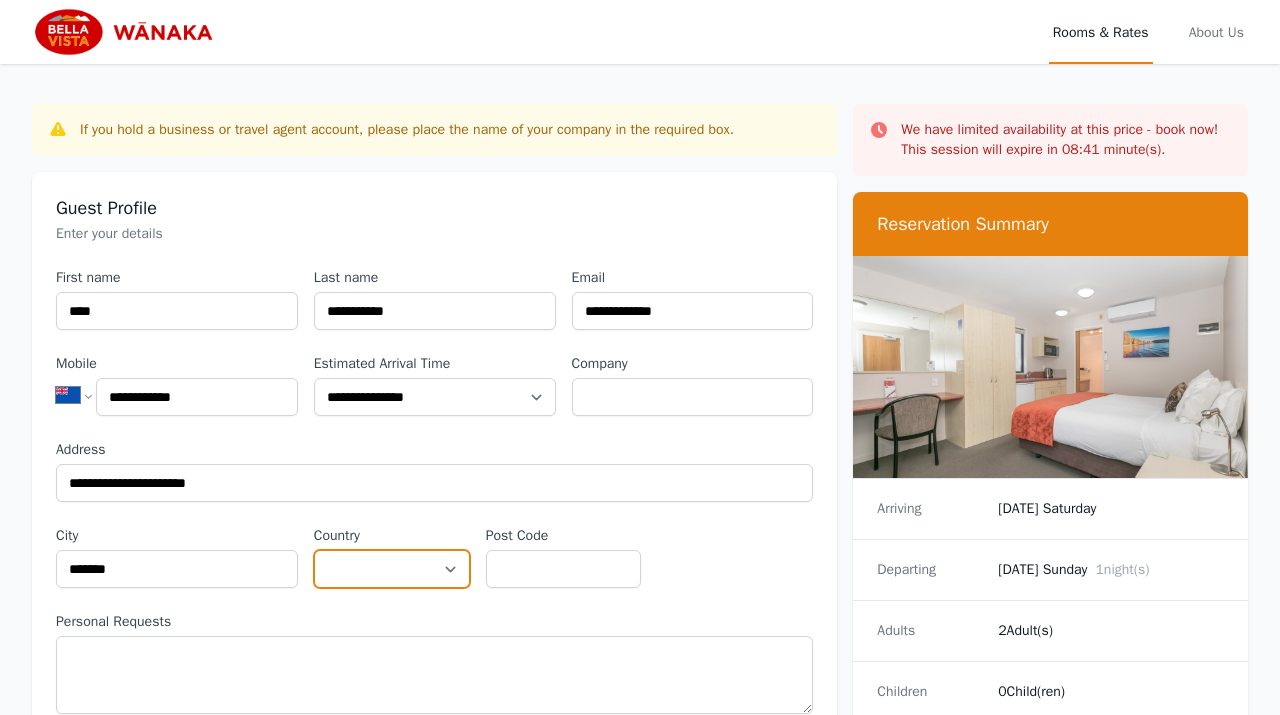 select on "**********" 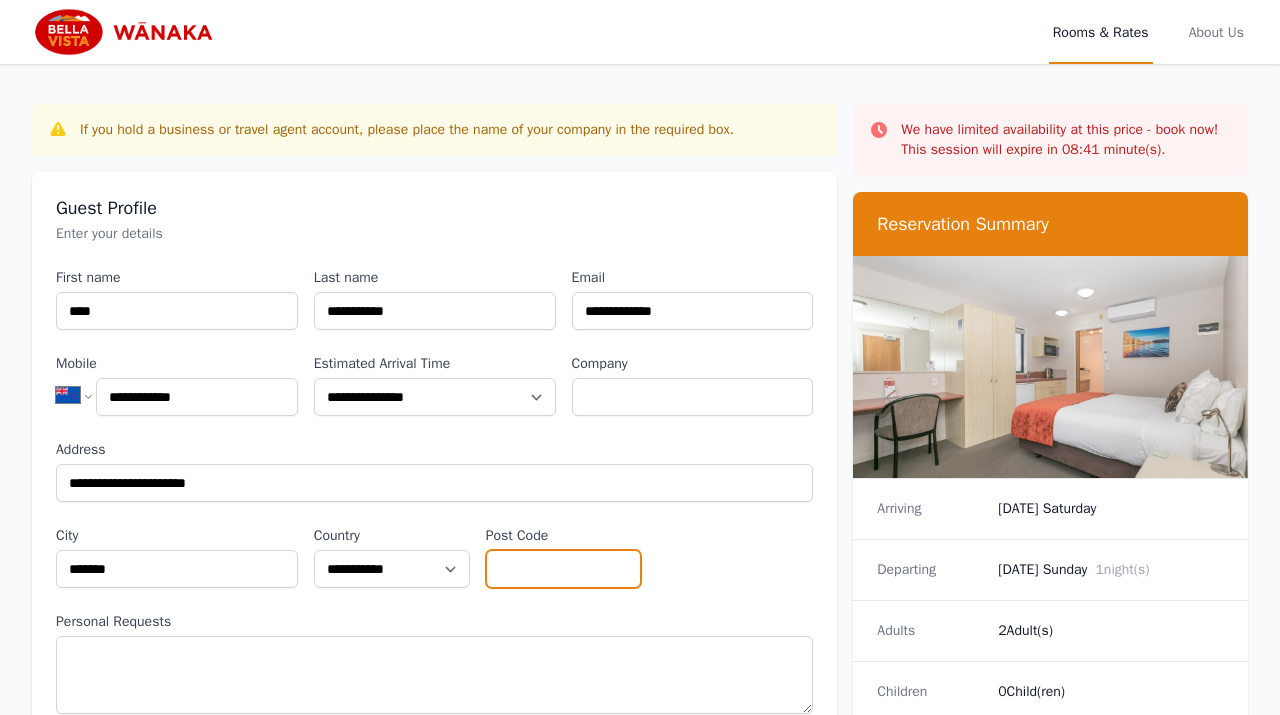 click on "Post Code" at bounding box center [564, 569] 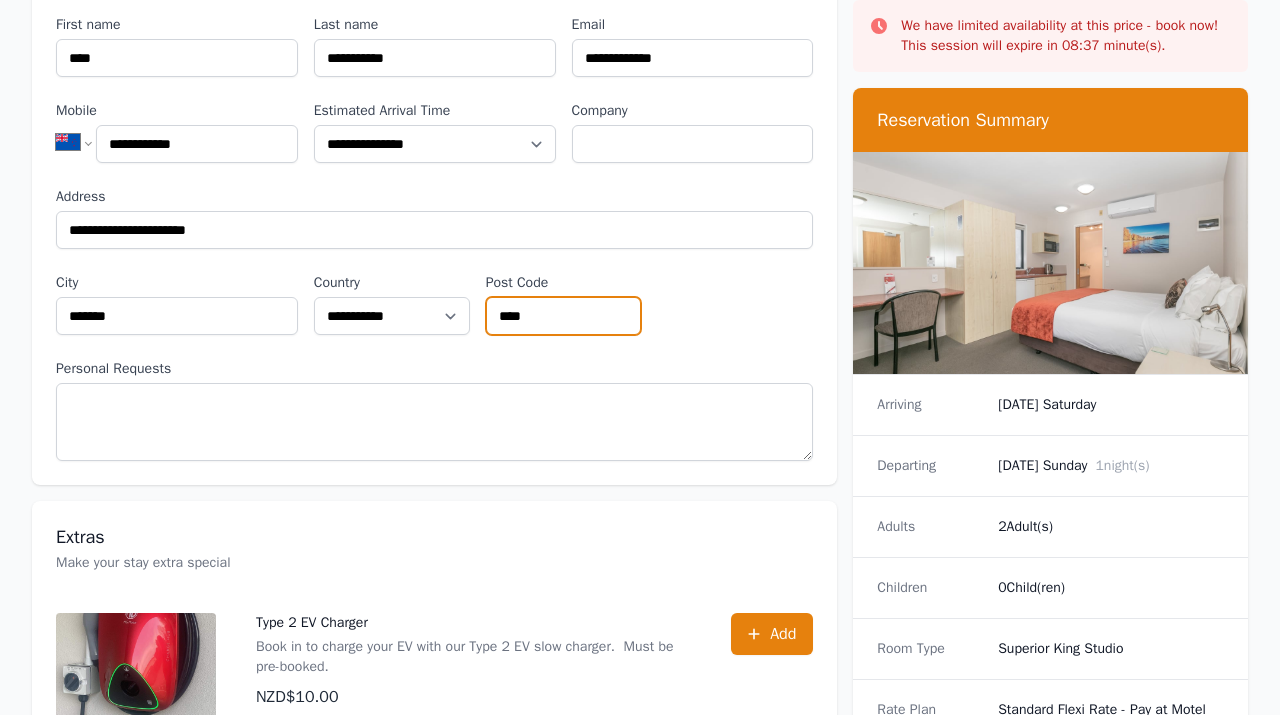 scroll, scrollTop: 250, scrollLeft: 0, axis: vertical 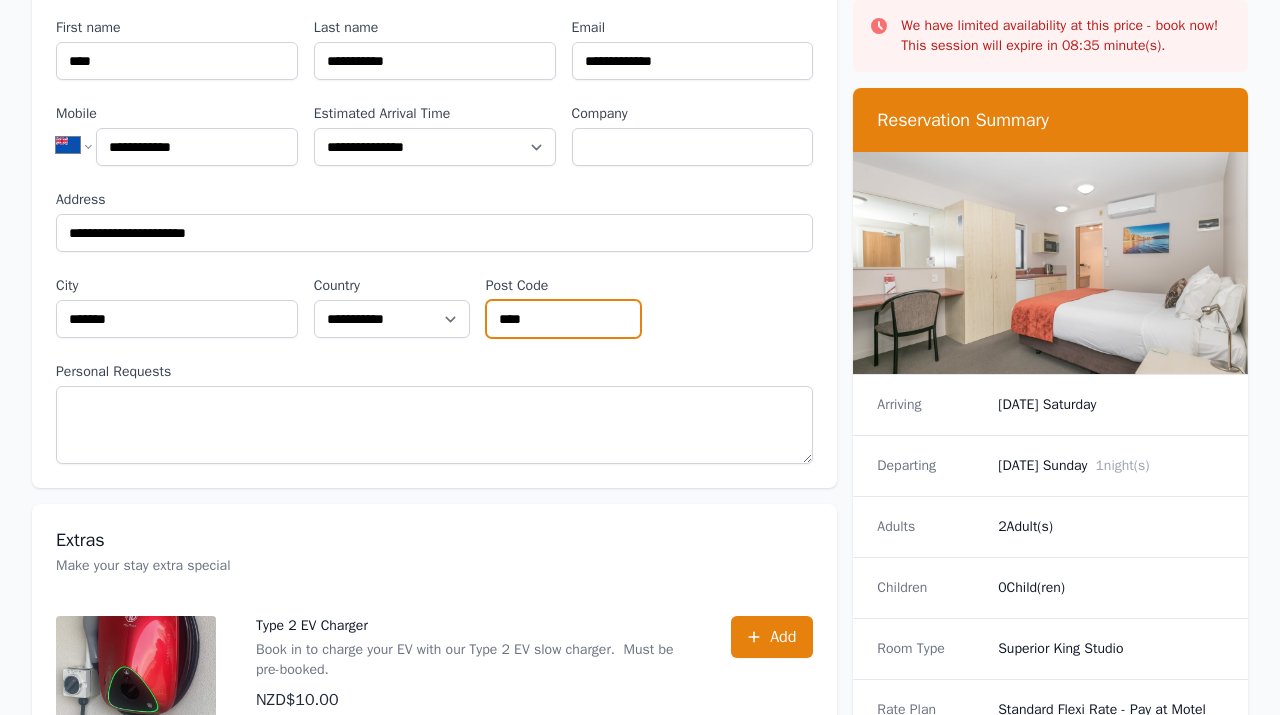type on "****" 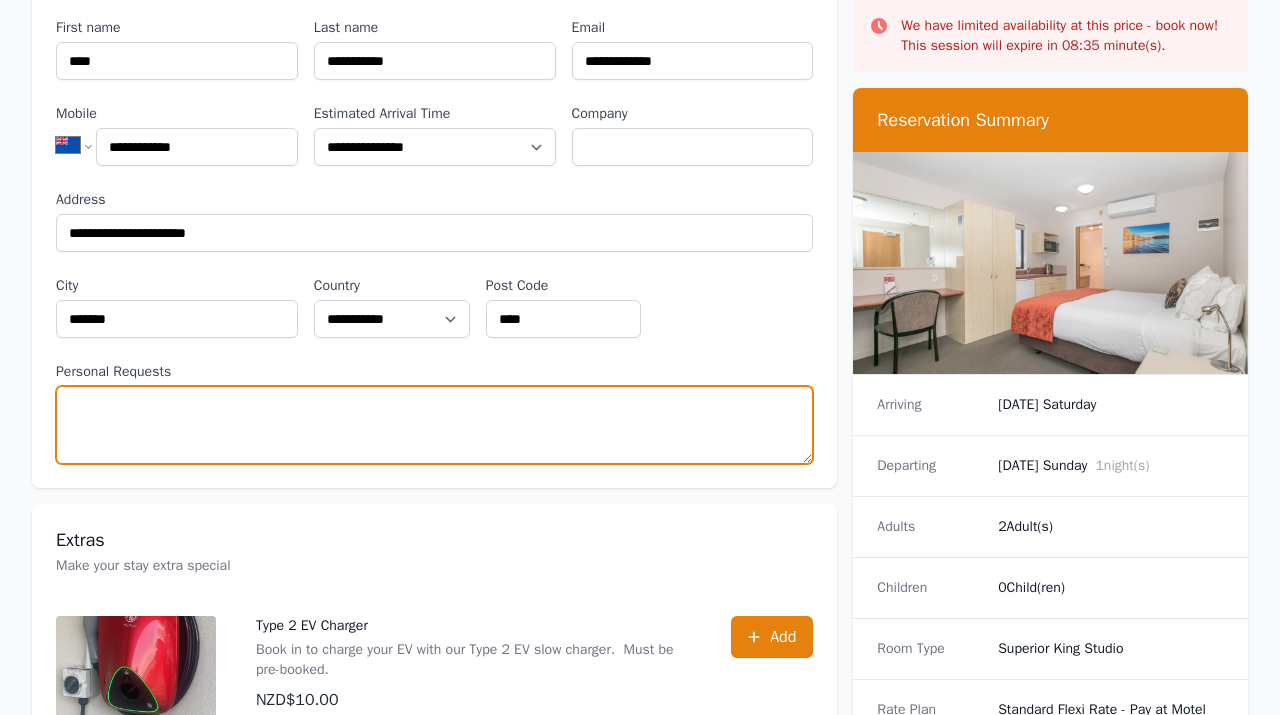 click on "Personal Requests" at bounding box center (434, 425) 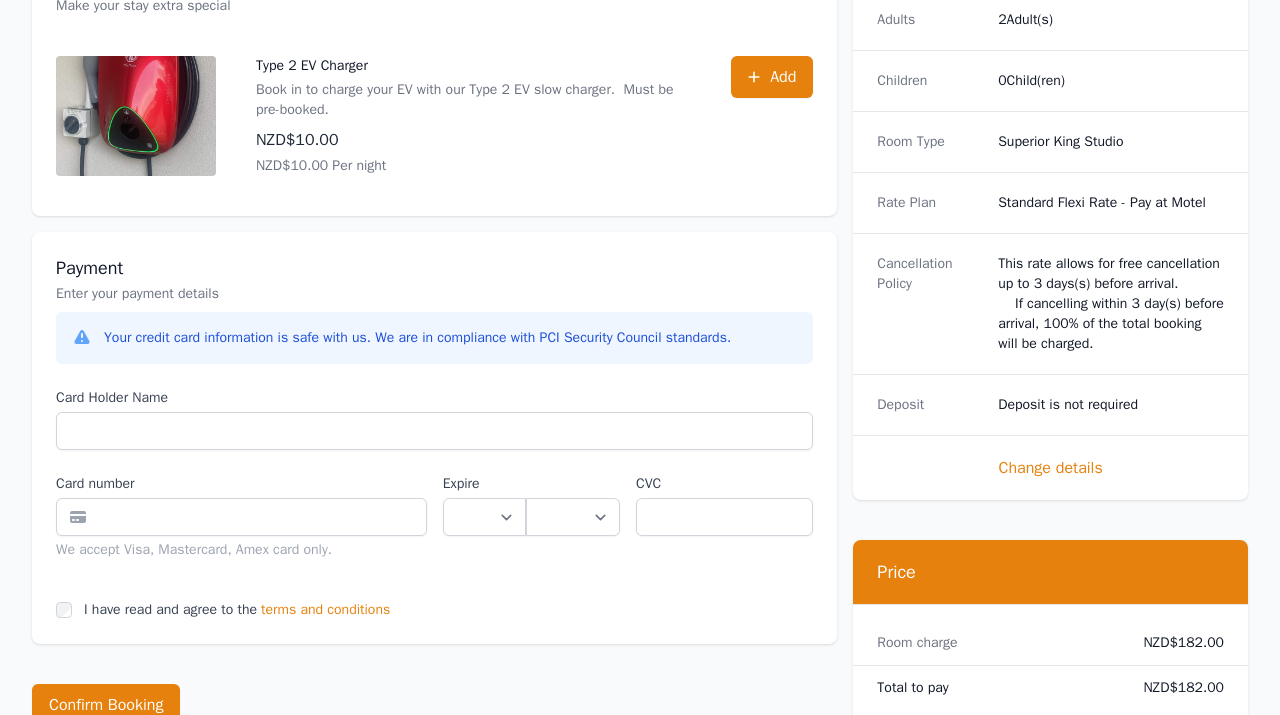 scroll, scrollTop: 812, scrollLeft: 0, axis: vertical 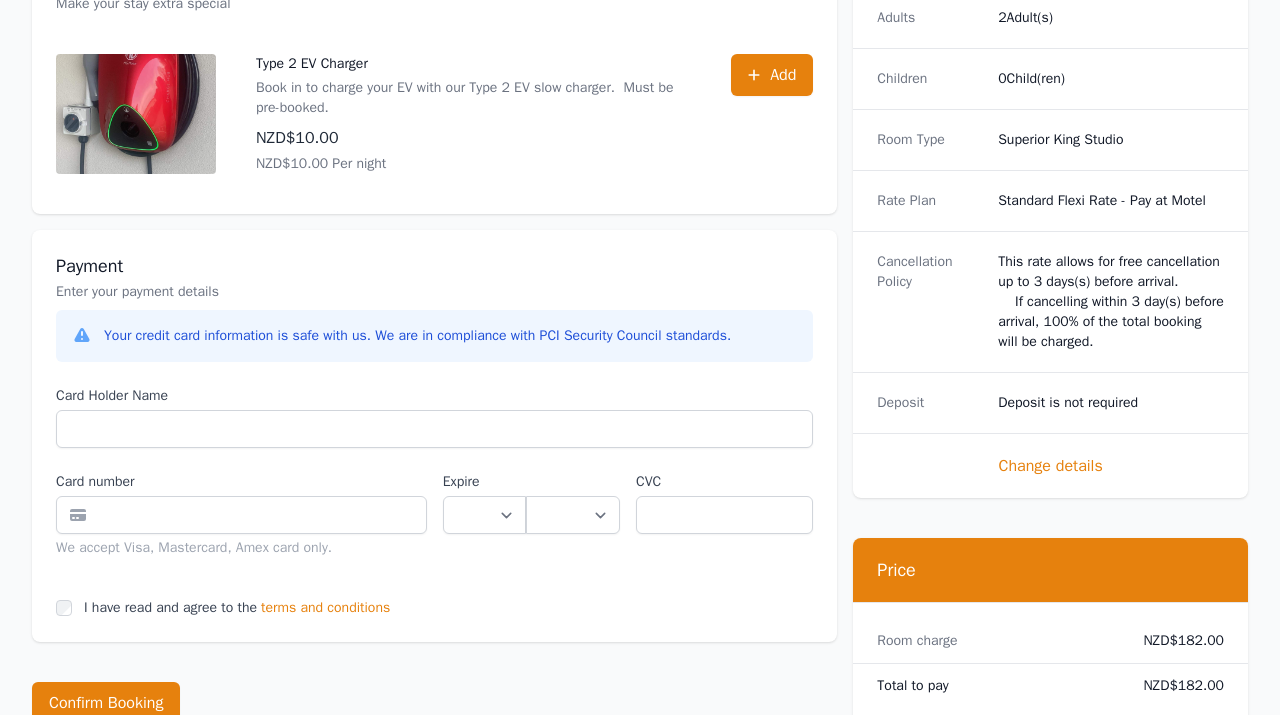 type on "**********" 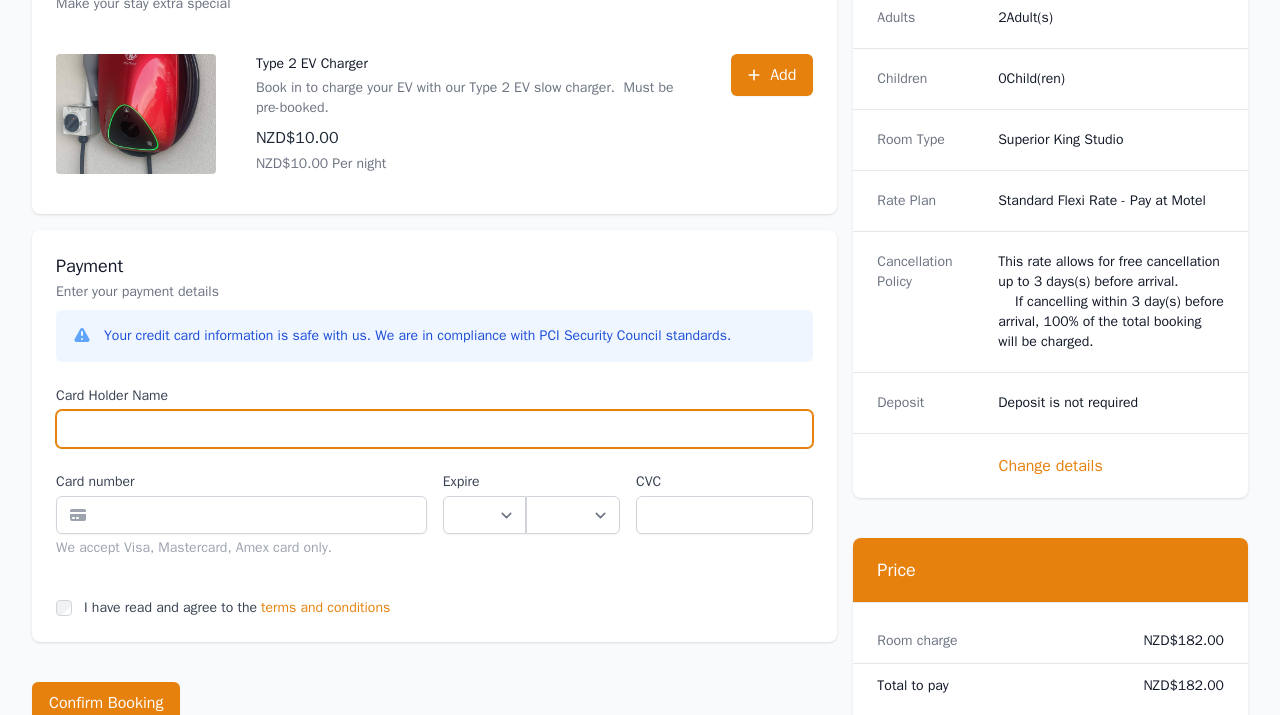 click on "Card Holder Name" at bounding box center [434, 429] 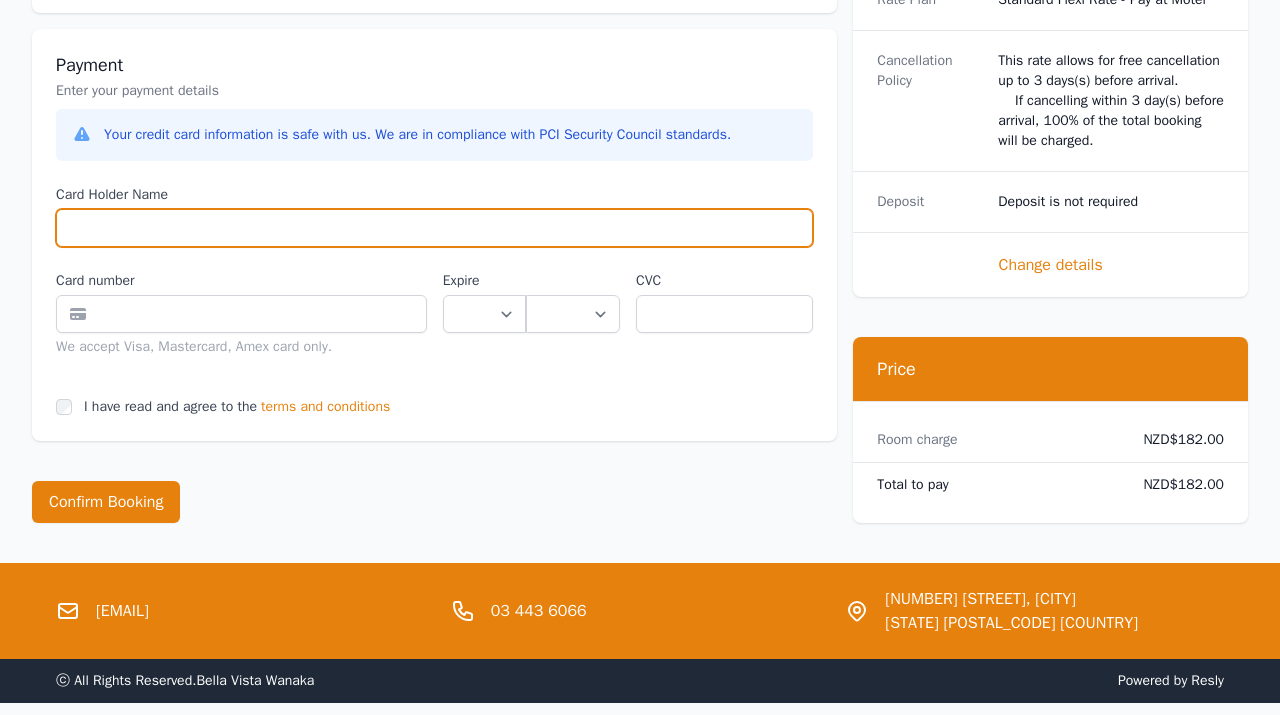scroll, scrollTop: 1003, scrollLeft: 0, axis: vertical 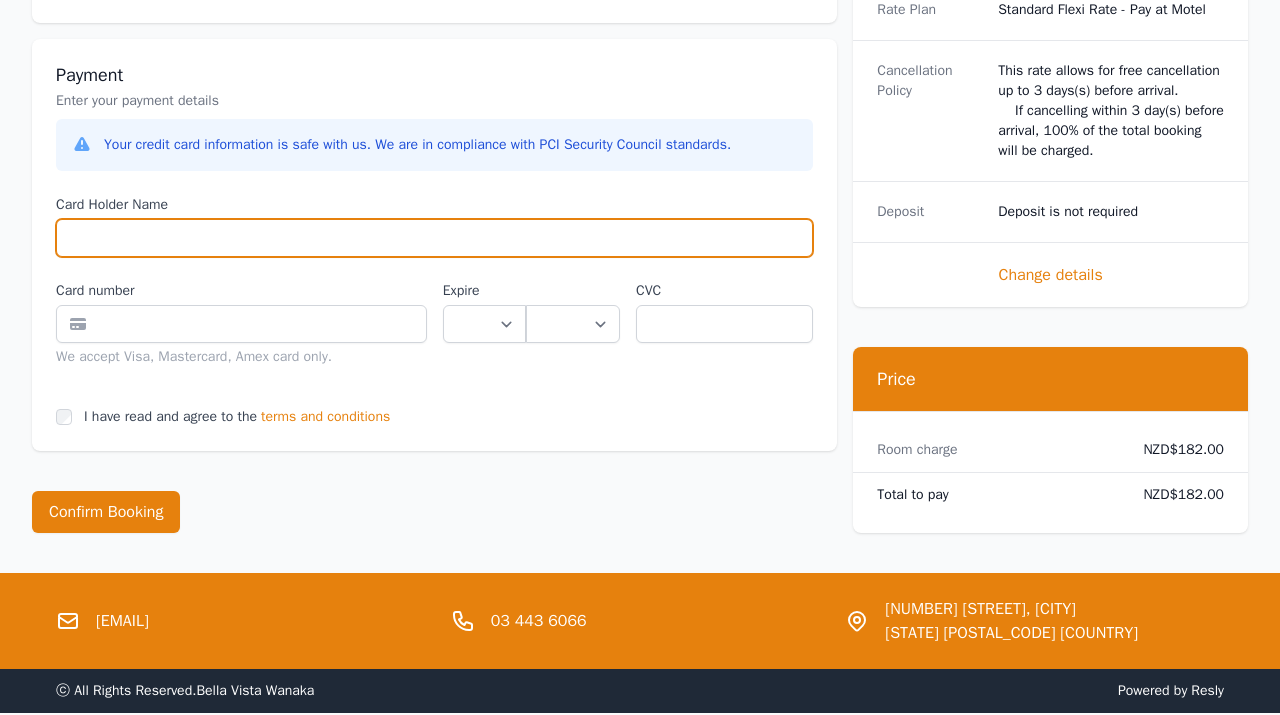 click on "Card Holder Name" at bounding box center [434, 238] 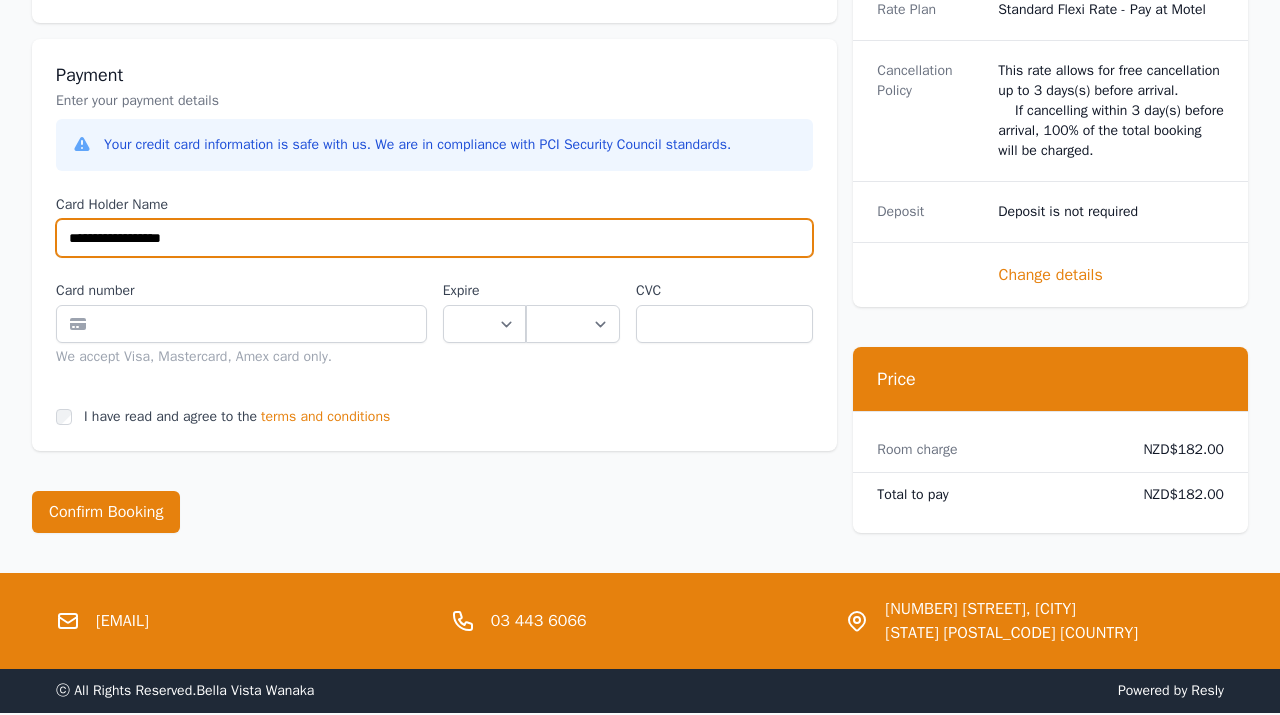 type on "**********" 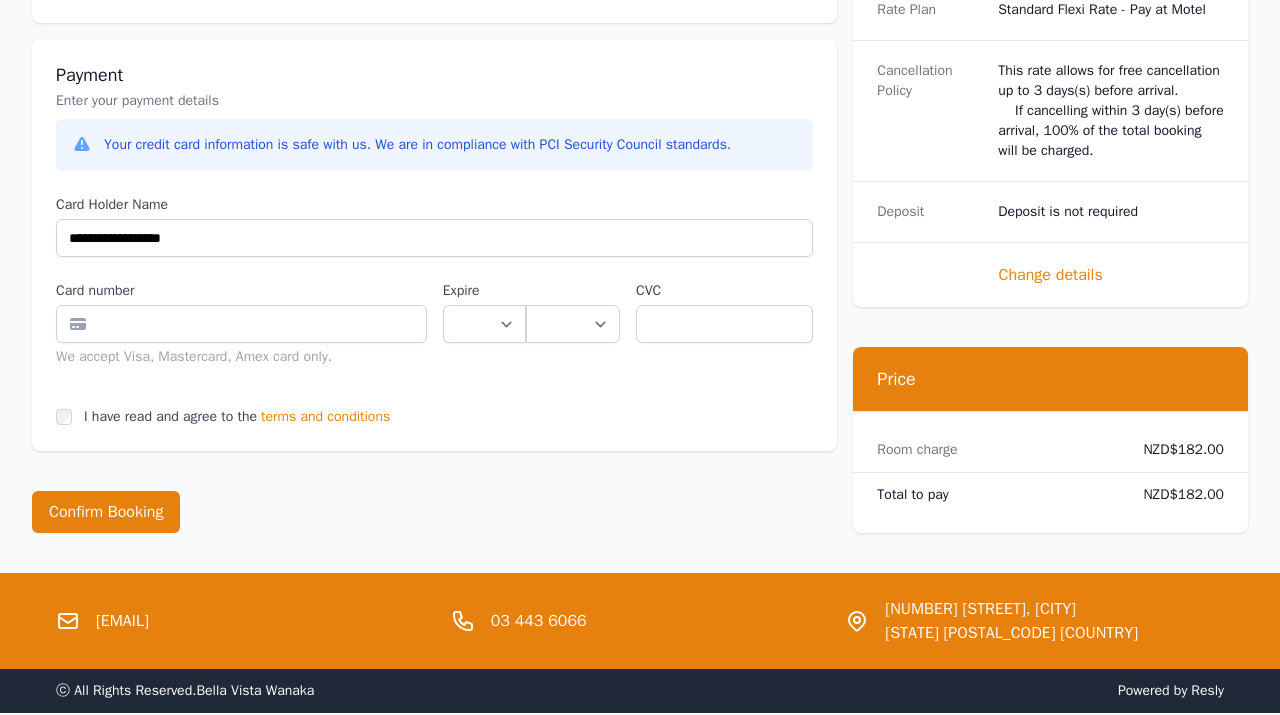 click on "**********" at bounding box center [434, 281] 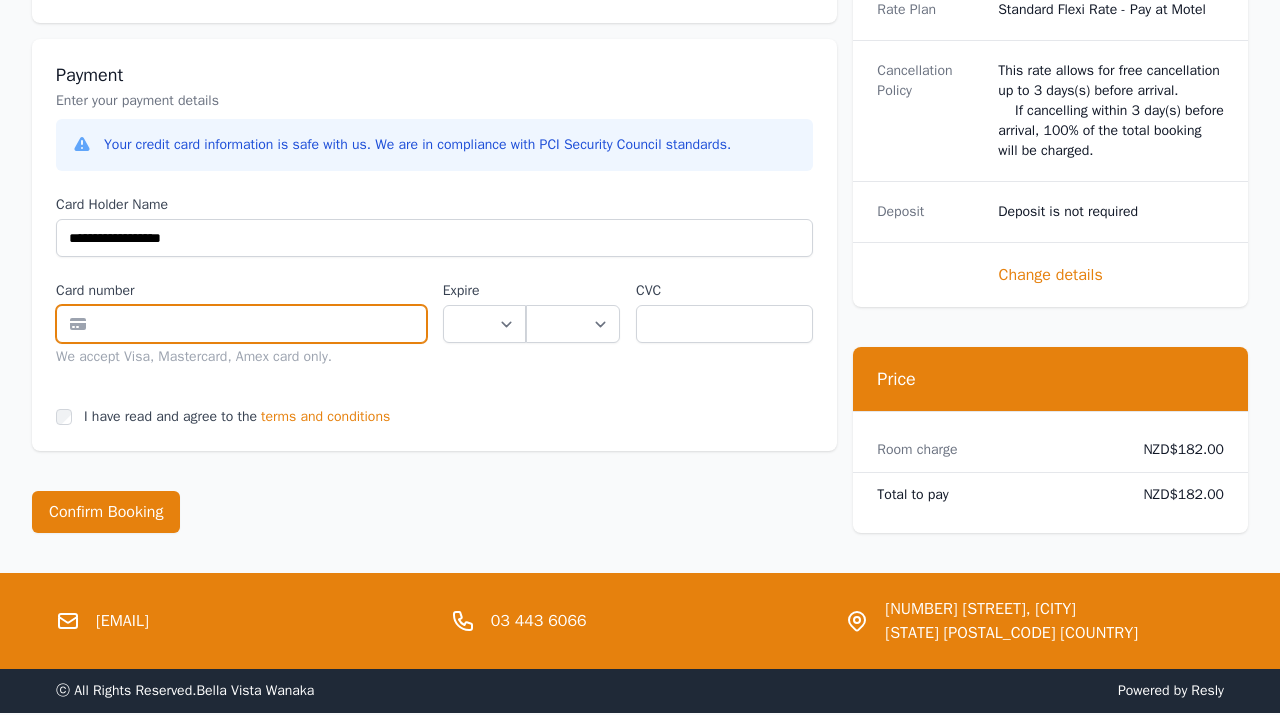 click at bounding box center [241, 324] 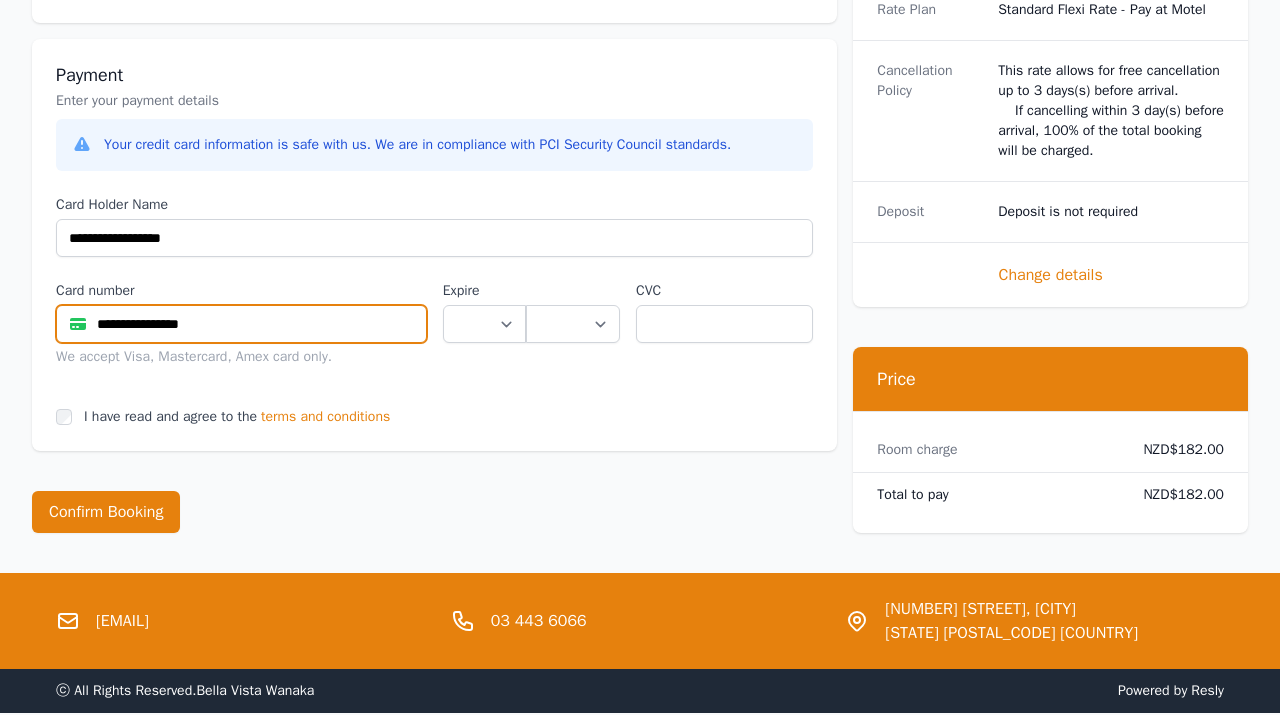 type on "**********" 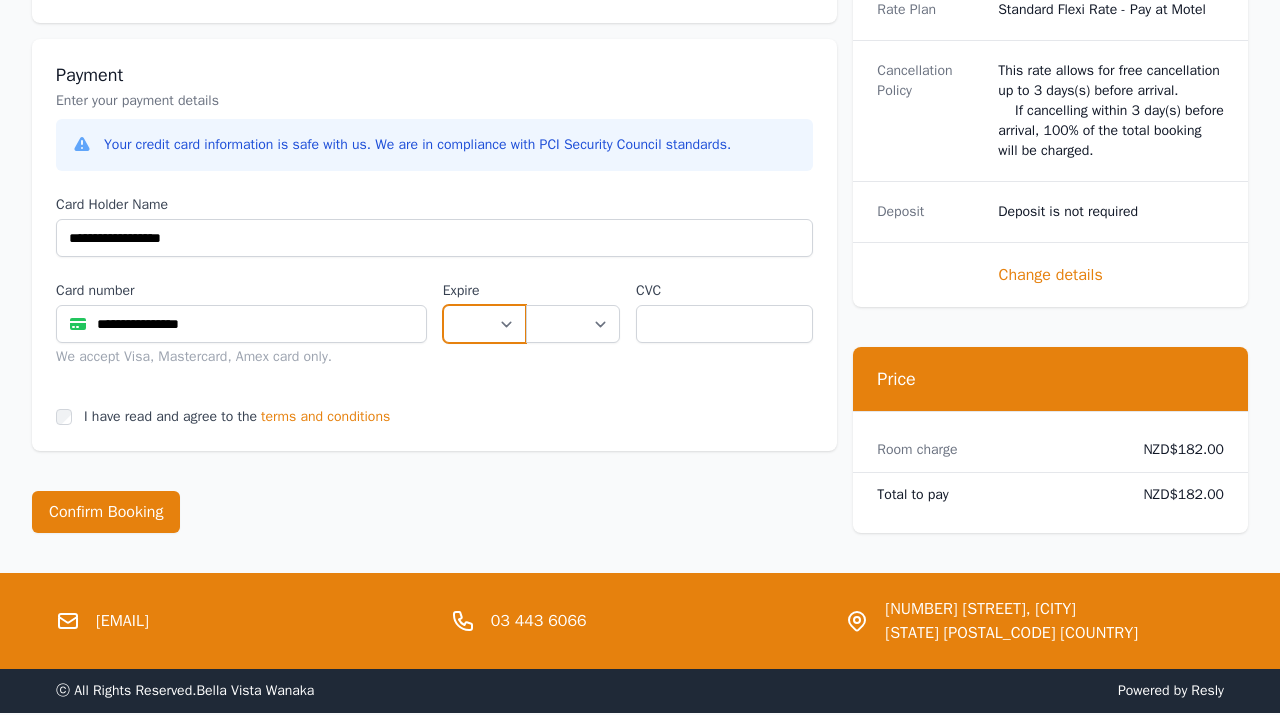 click on "** ** ** ** ** ** ** ** ** ** ** **" at bounding box center [484, 324] 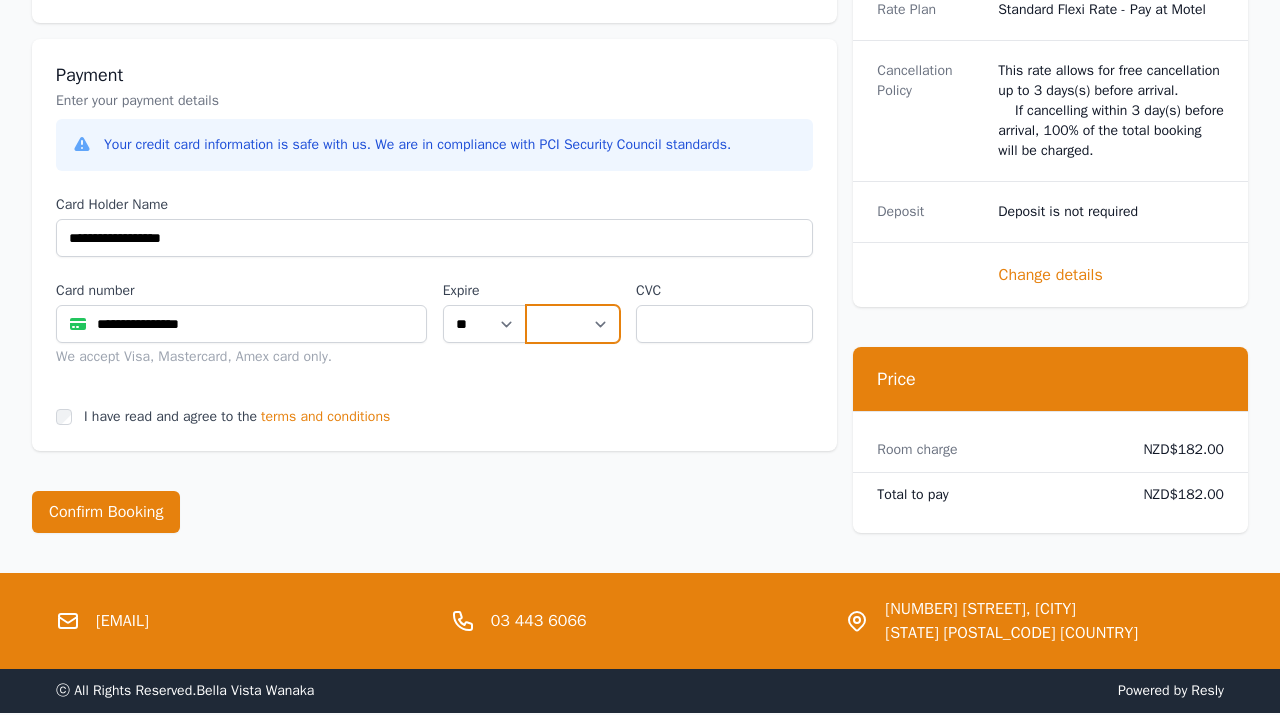 click on "**** **** **** **** **** **** **** **** ****" at bounding box center (573, 324) 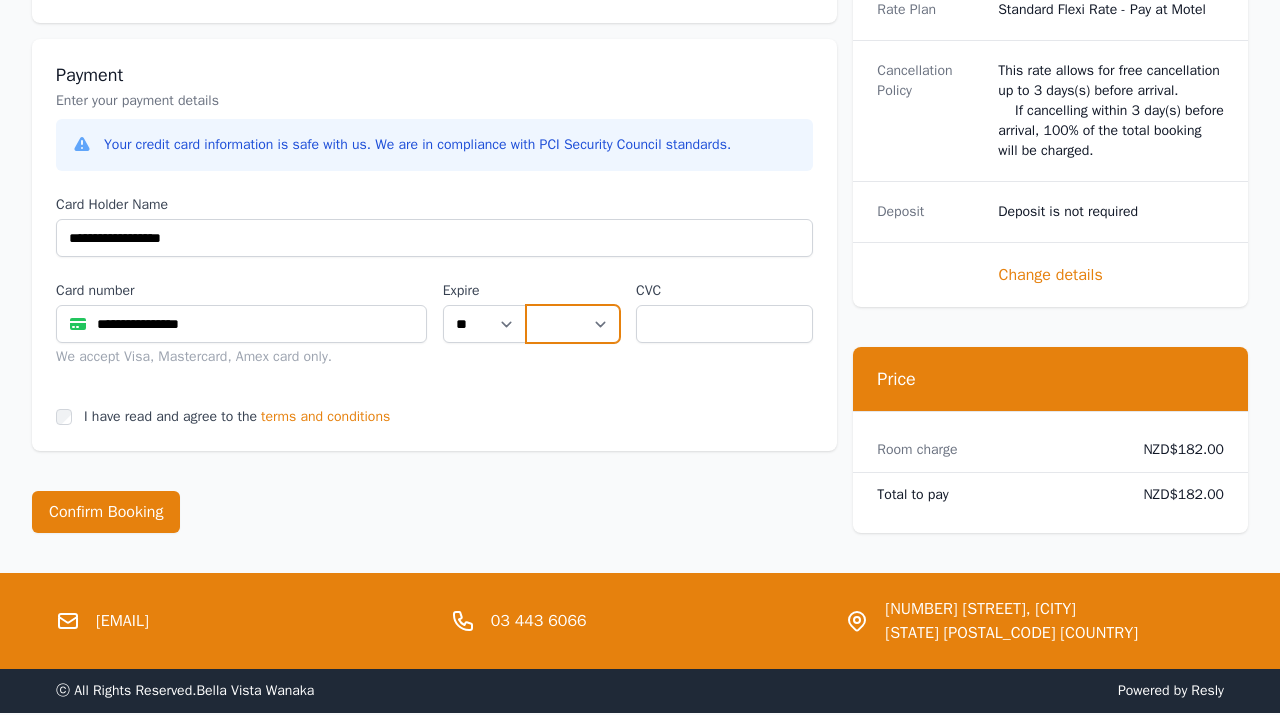 select on "**" 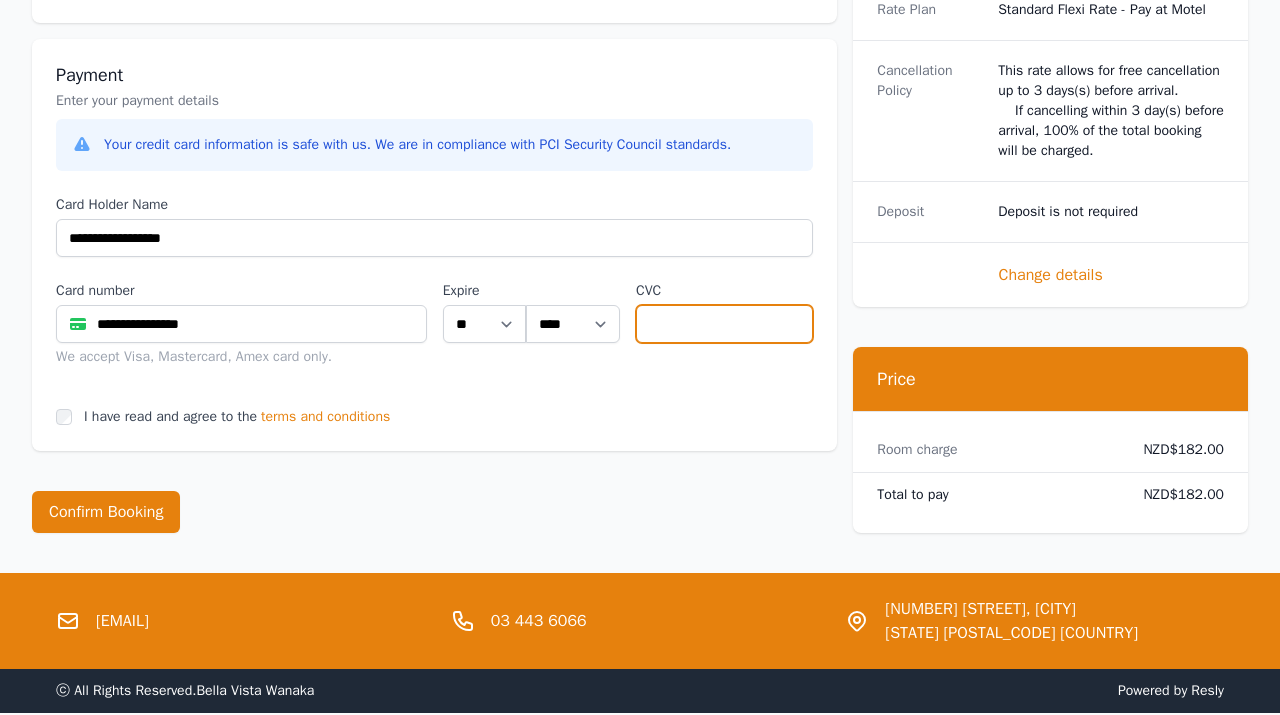 click at bounding box center [724, 324] 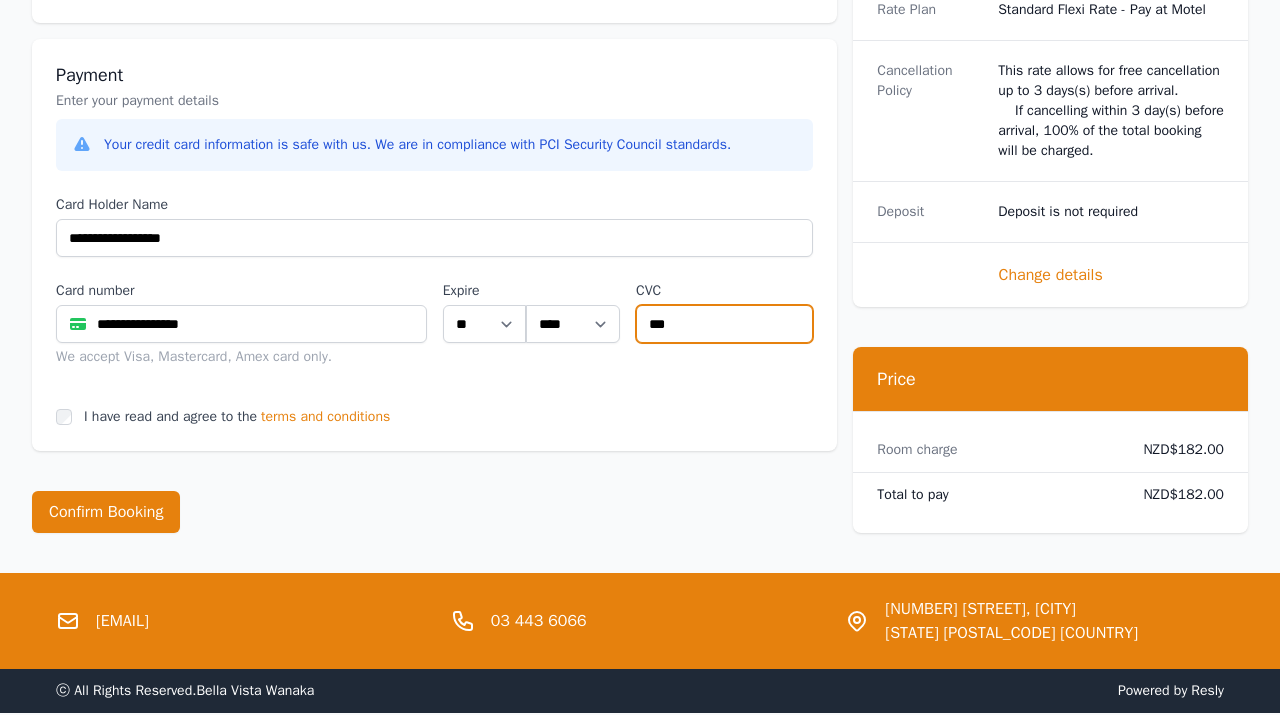 type on "***" 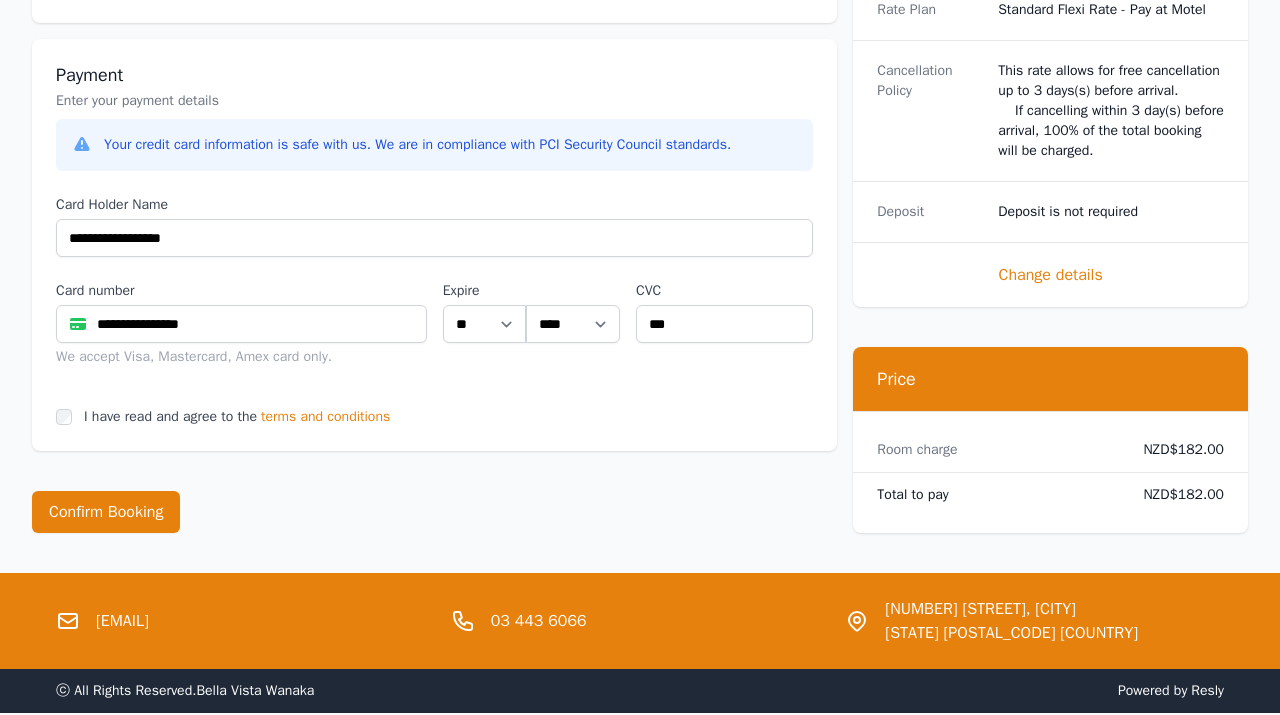 click on "**********" at bounding box center [434, 245] 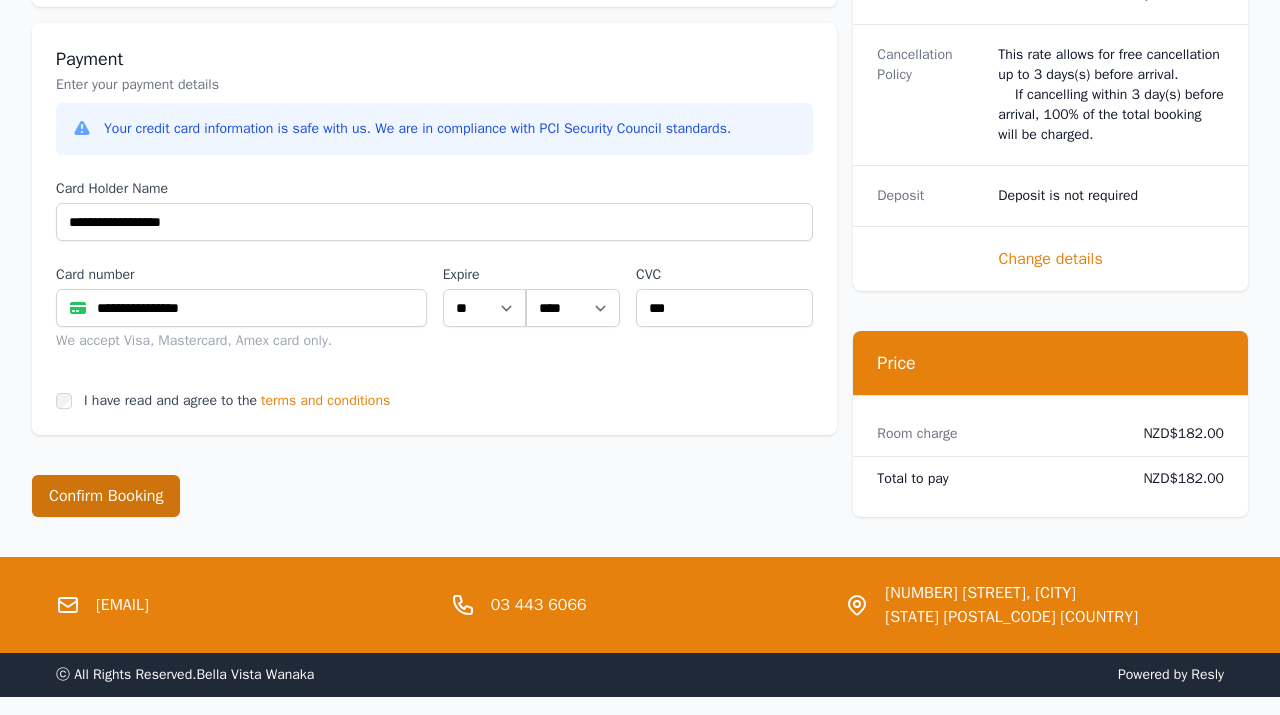 scroll, scrollTop: 1026, scrollLeft: 0, axis: vertical 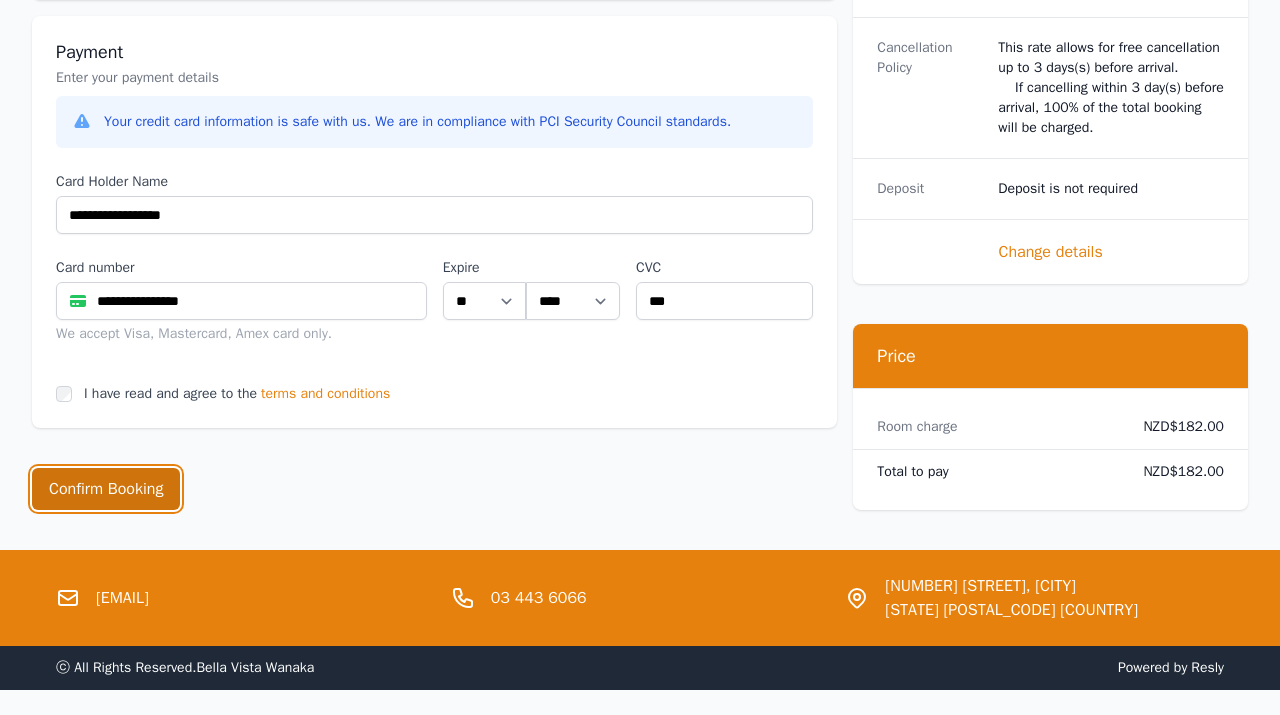 click on "Confirm Booking" at bounding box center (106, 489) 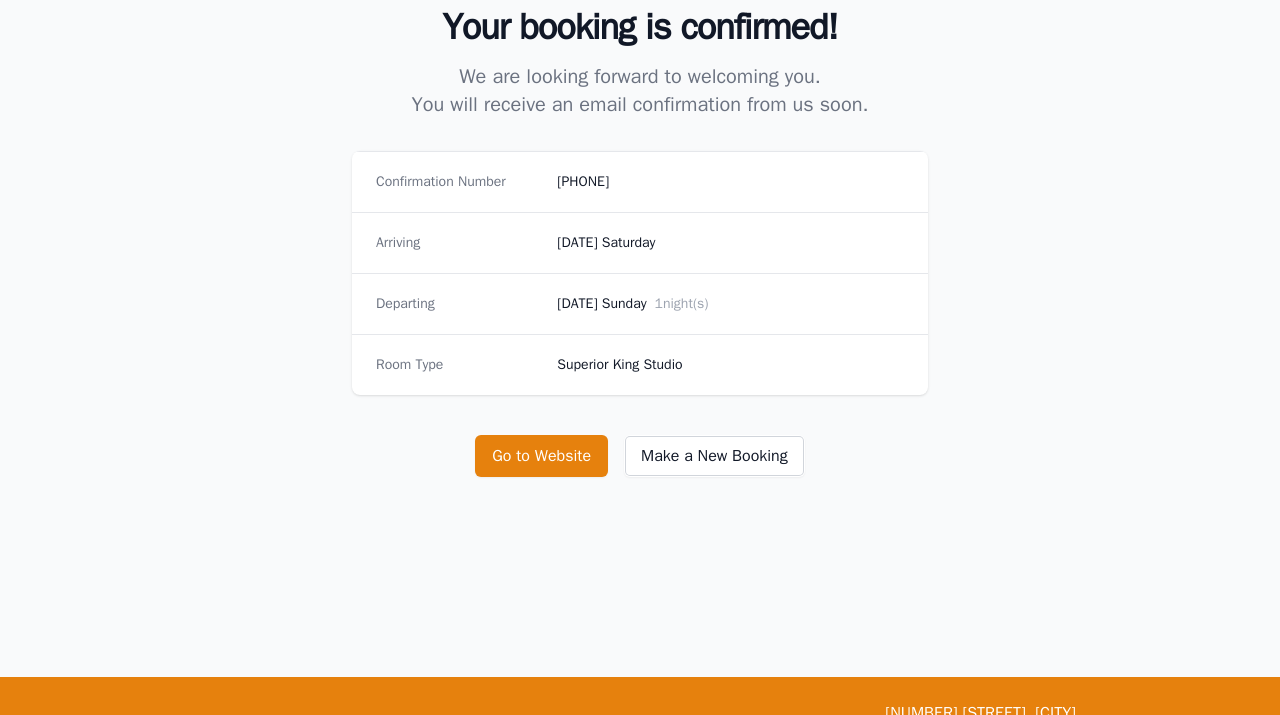 scroll, scrollTop: 258, scrollLeft: 0, axis: vertical 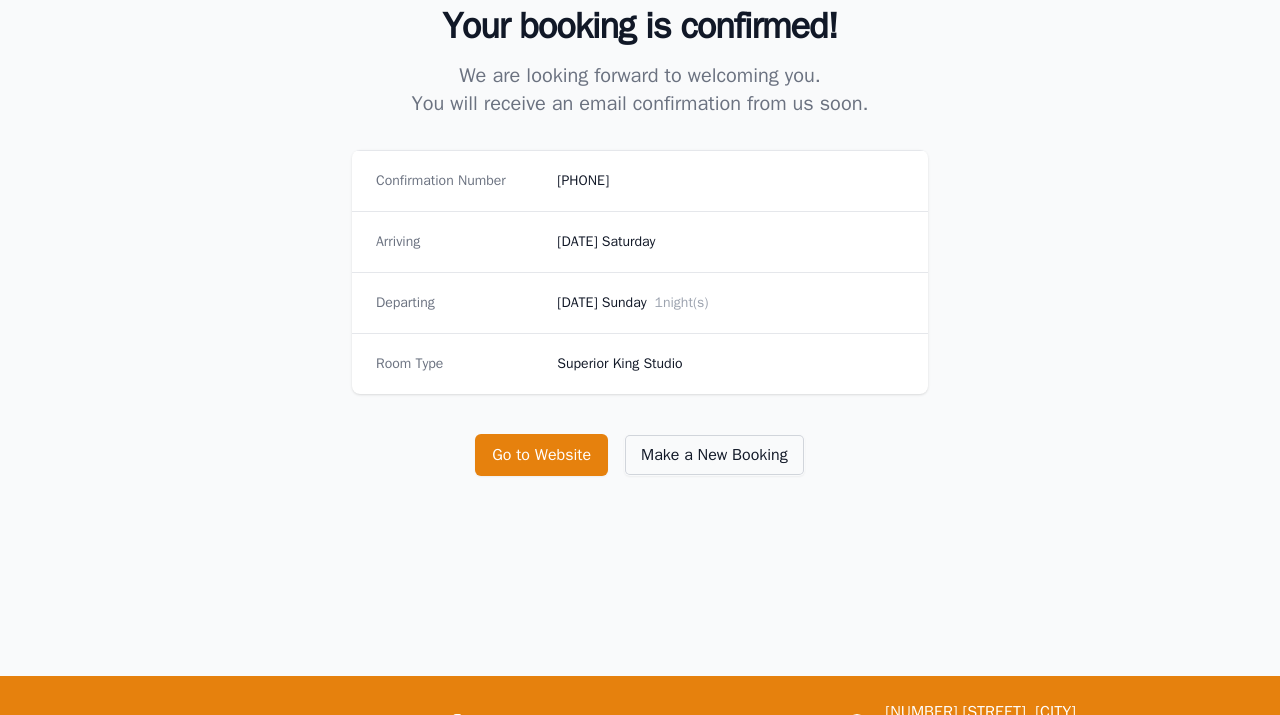 click on "Make a New Booking" at bounding box center (714, 455) 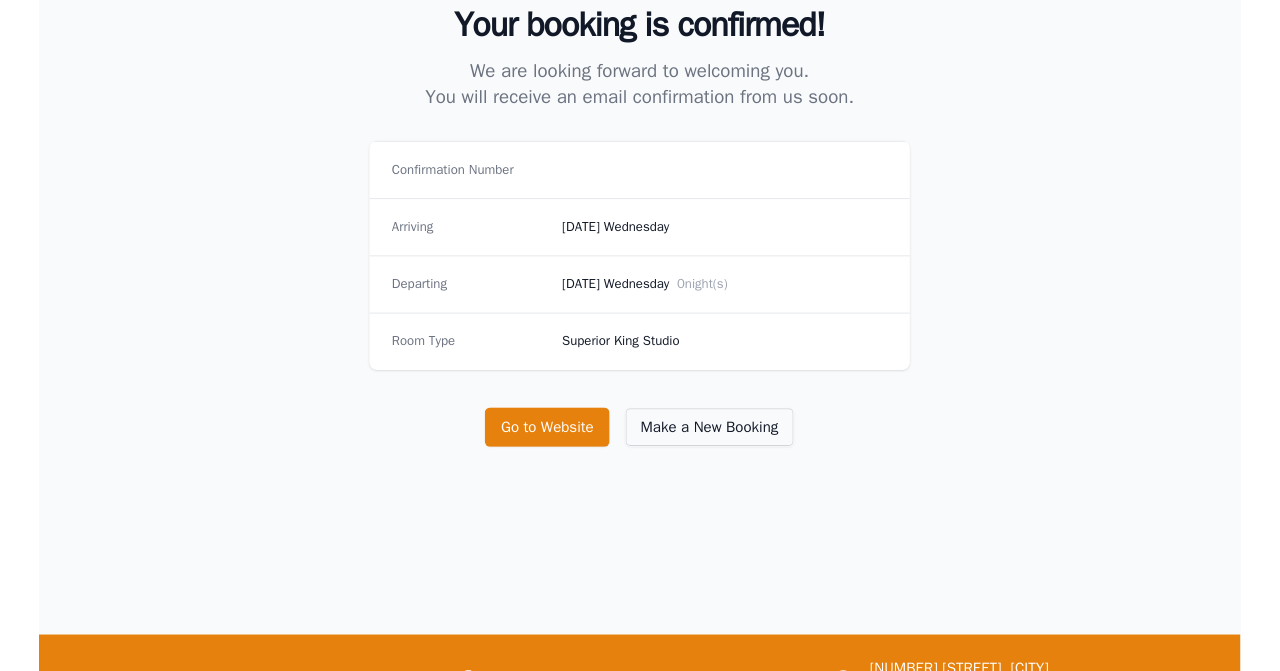 scroll, scrollTop: 0, scrollLeft: 0, axis: both 